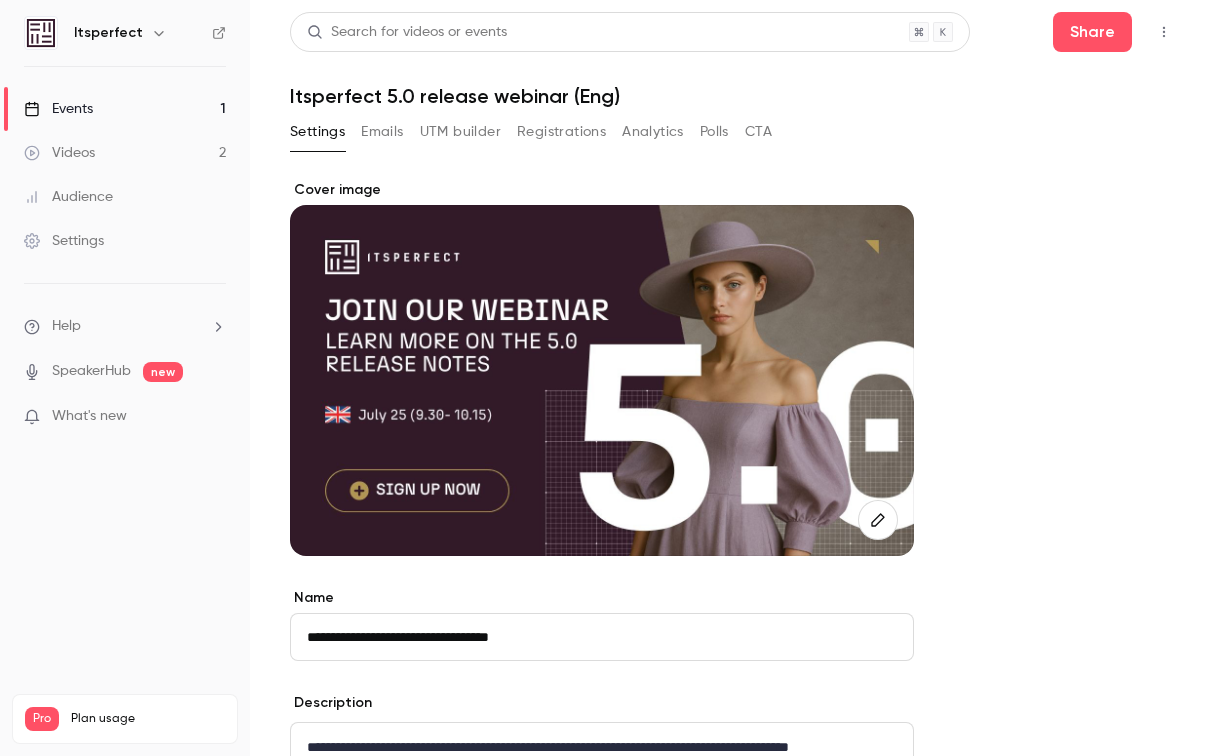 scroll, scrollTop: 0, scrollLeft: 0, axis: both 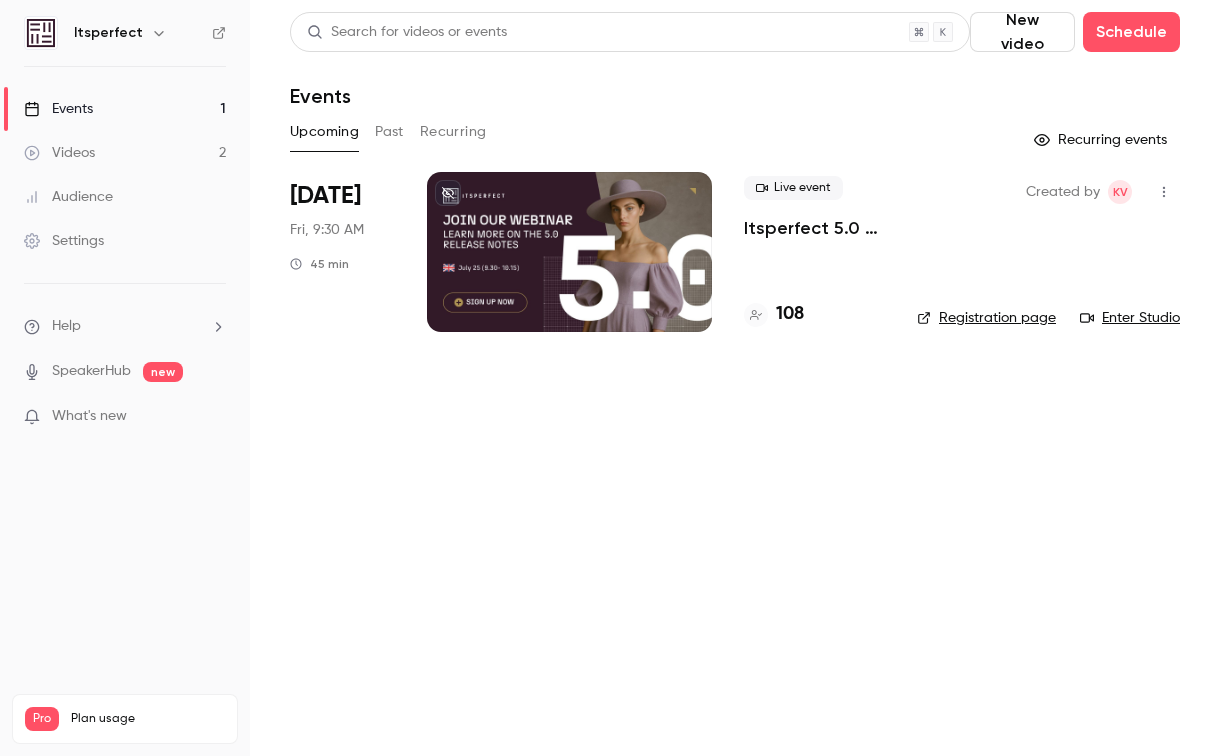 click on "Past" at bounding box center [389, 132] 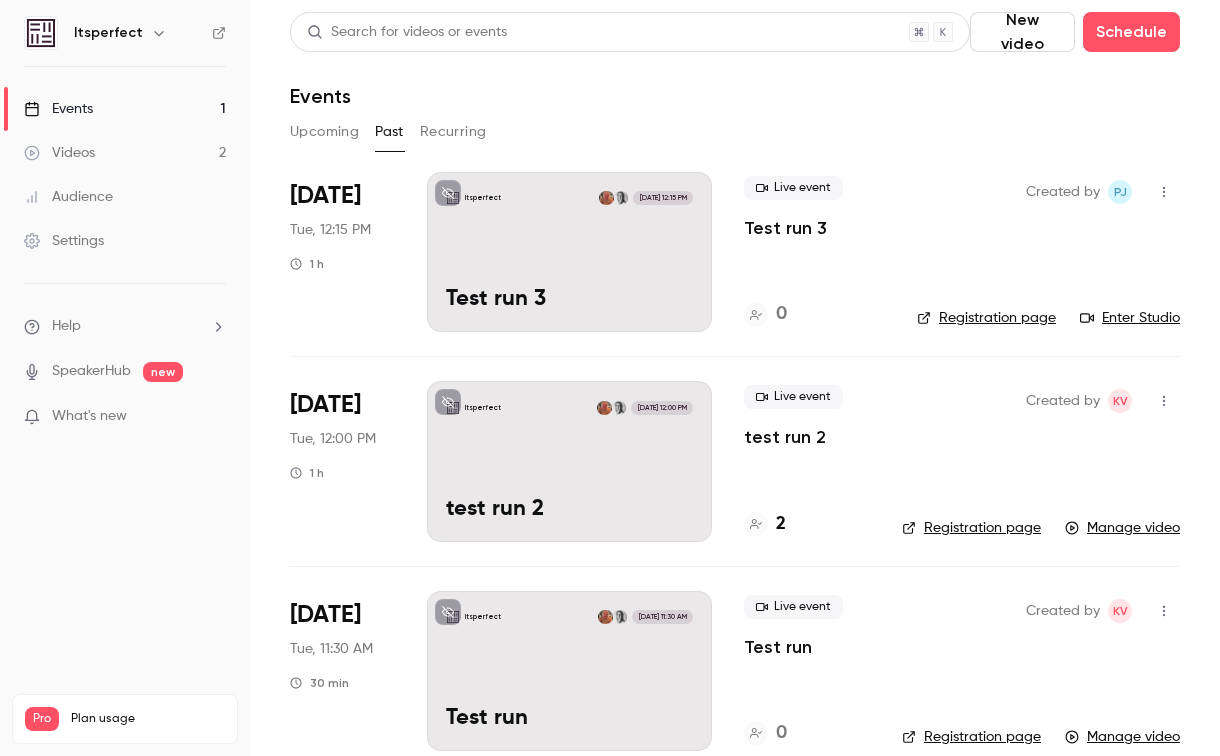 scroll, scrollTop: 0, scrollLeft: 0, axis: both 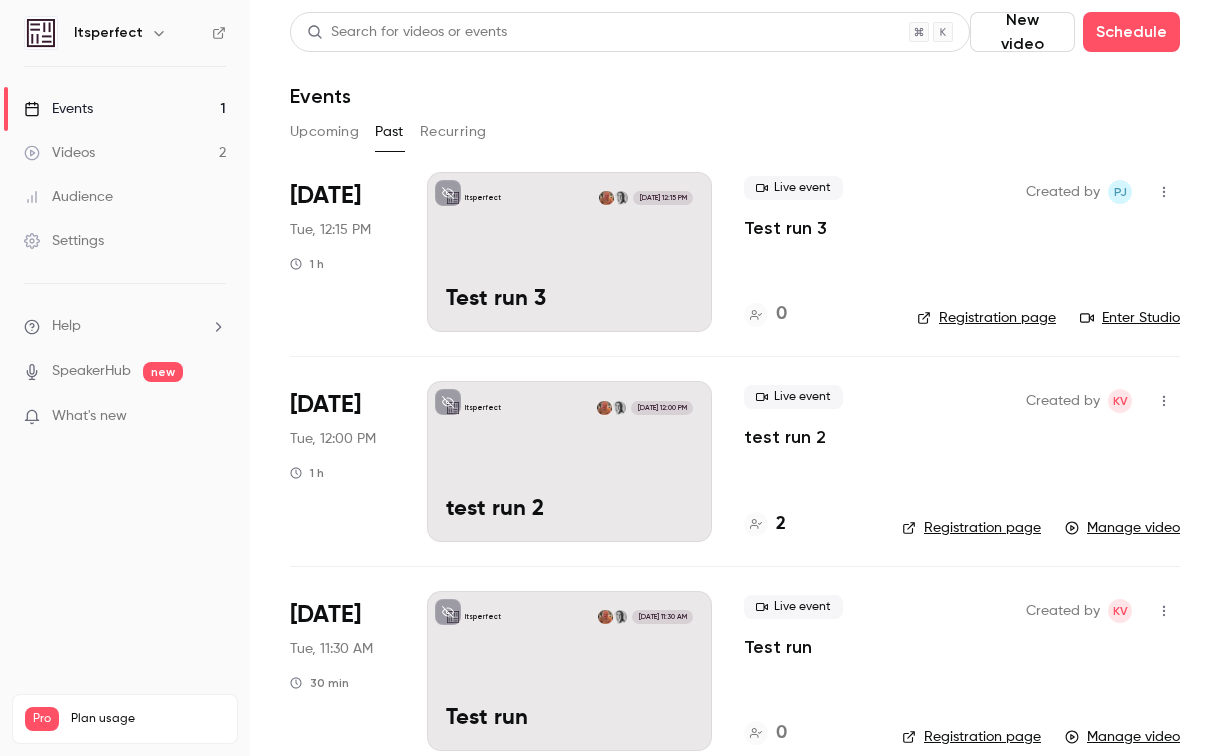 click 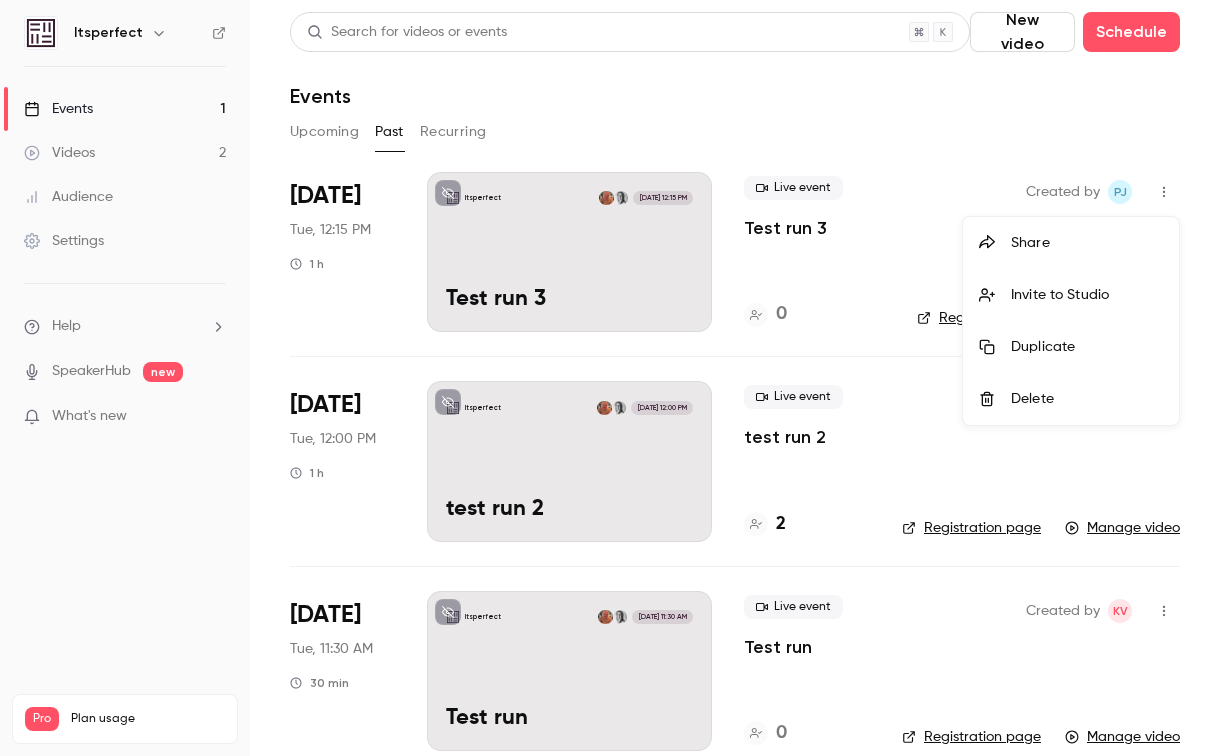 click at bounding box center (610, 378) 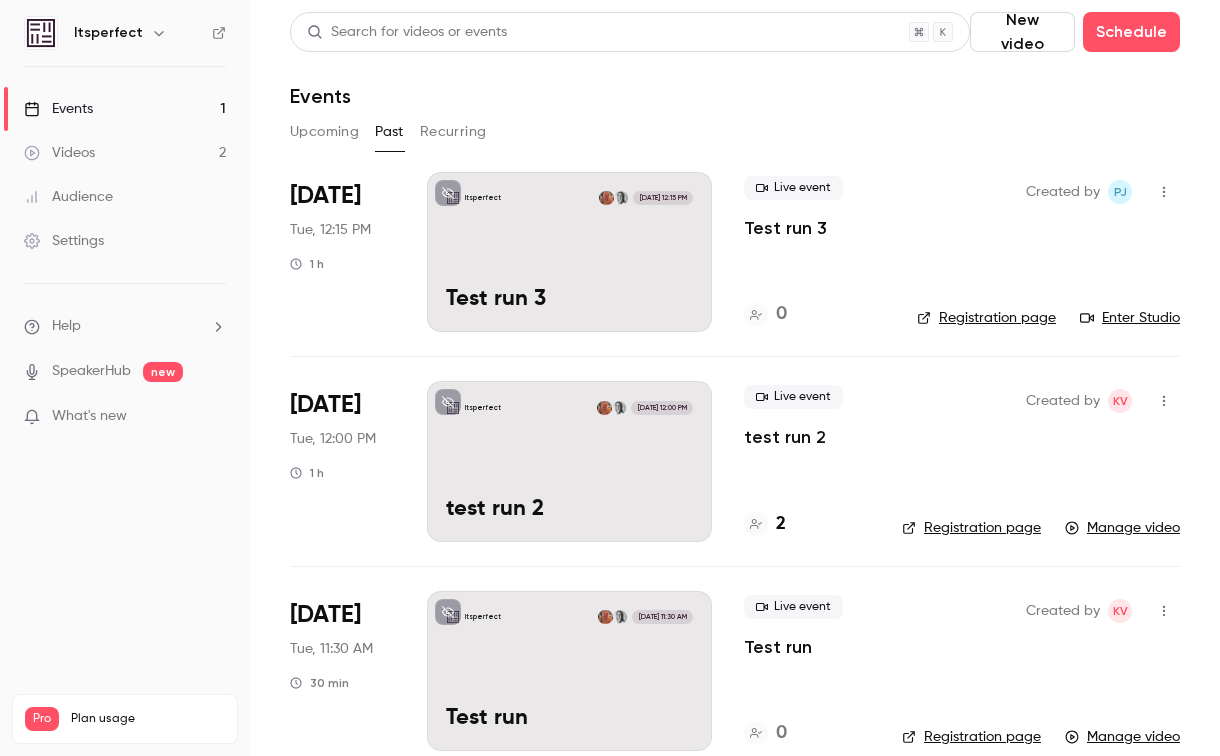 click 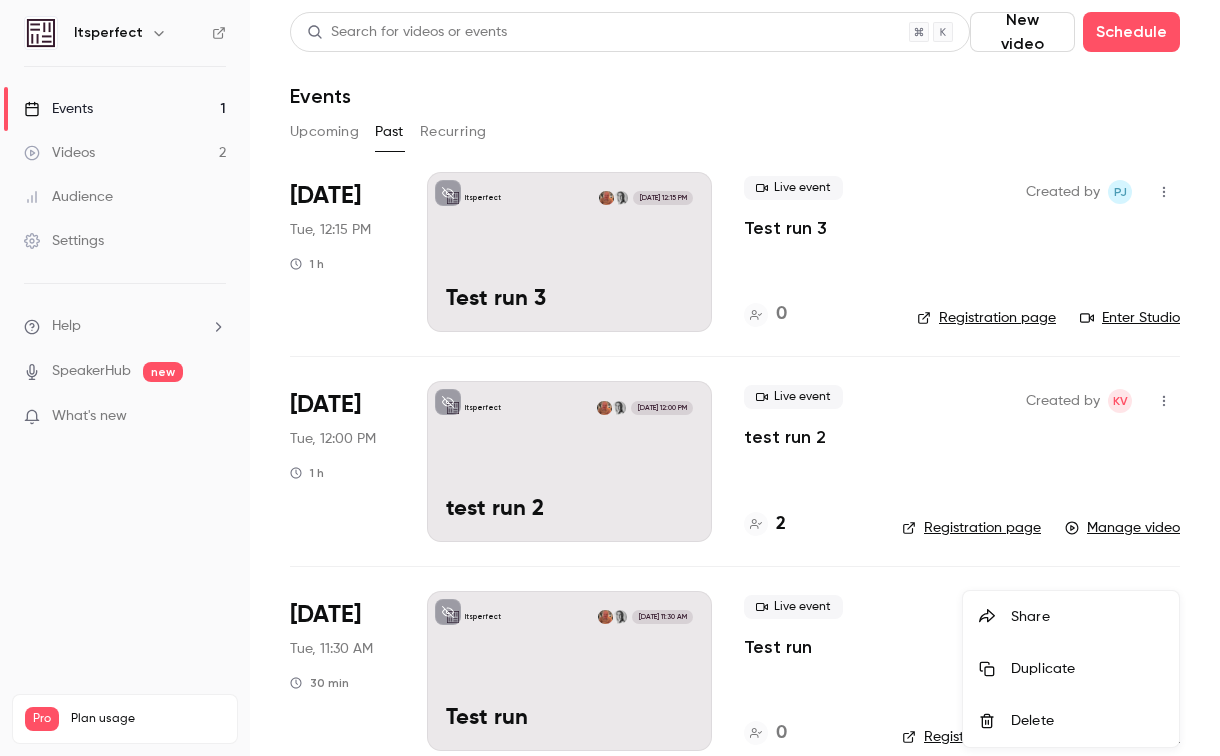 click on "Delete" at bounding box center (1087, 721) 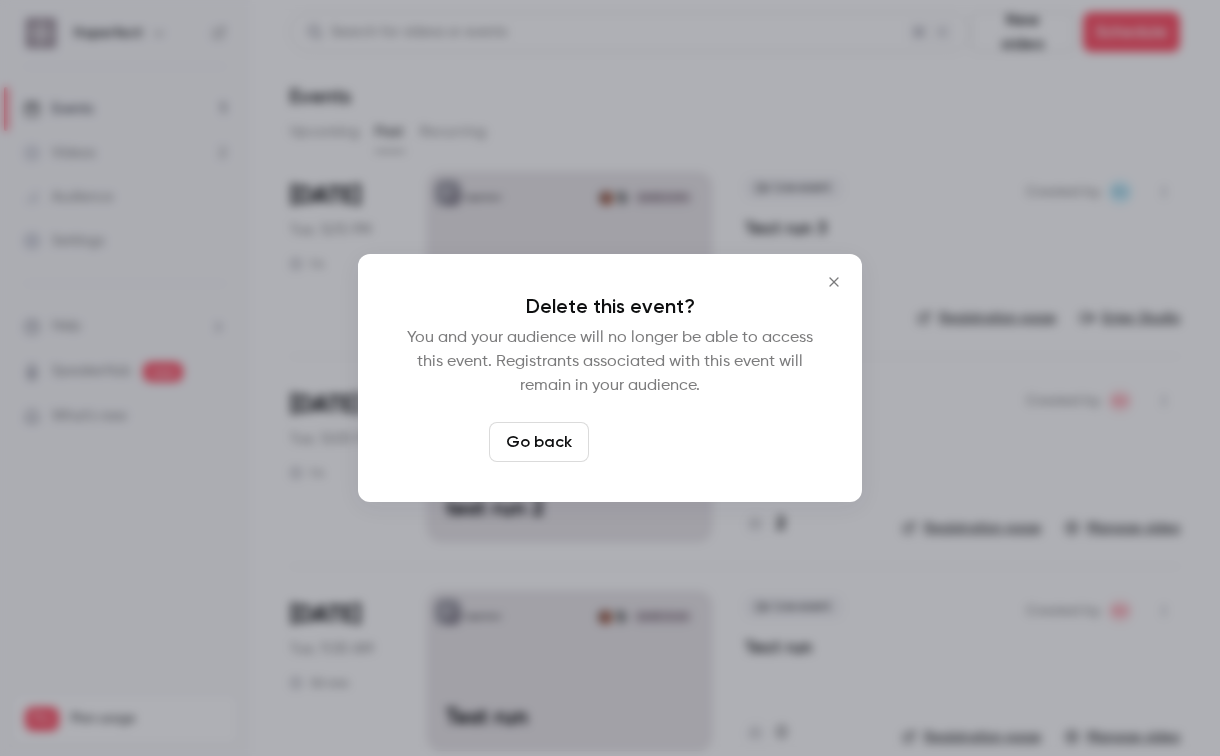 click on "Delete event" at bounding box center (664, 442) 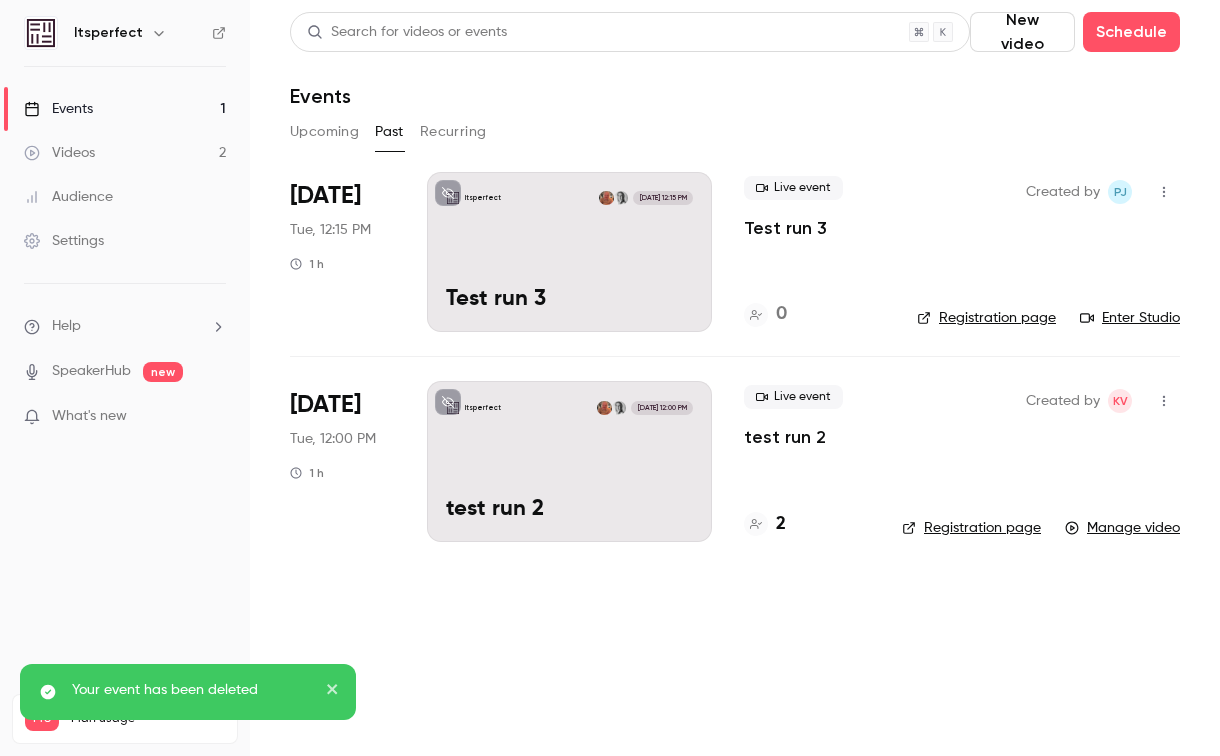 click 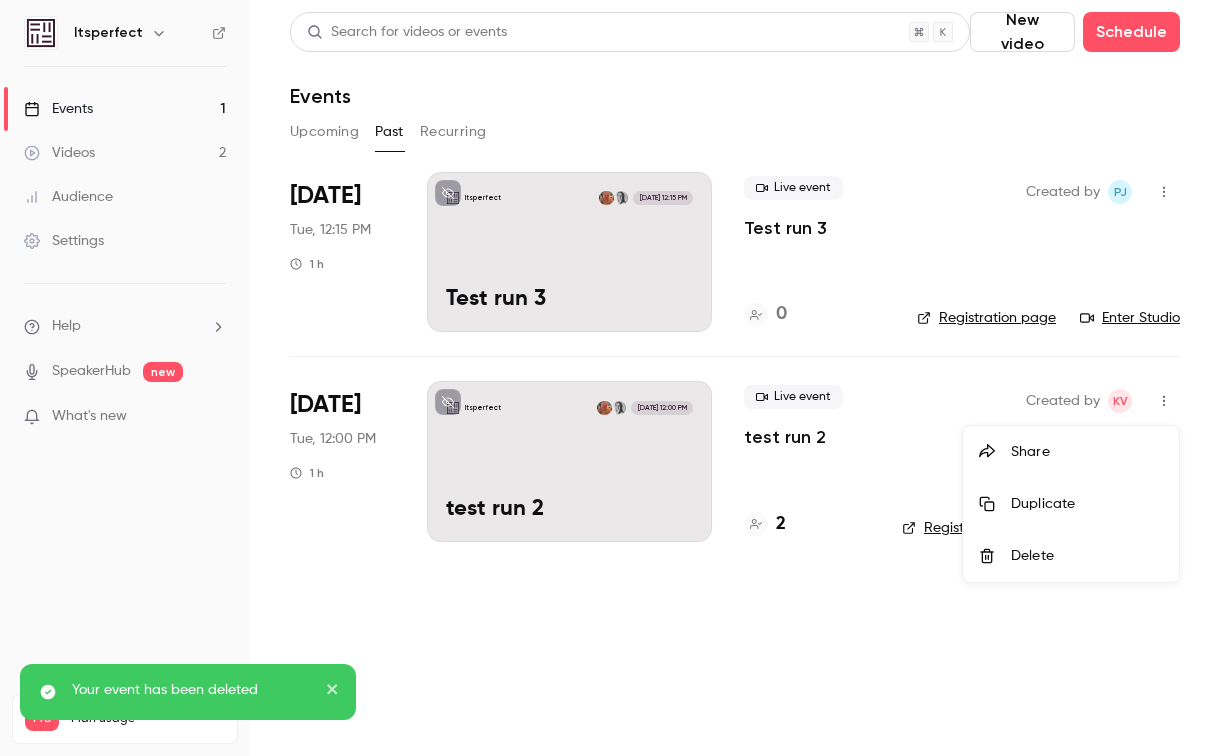 click on "Delete" at bounding box center [1087, 556] 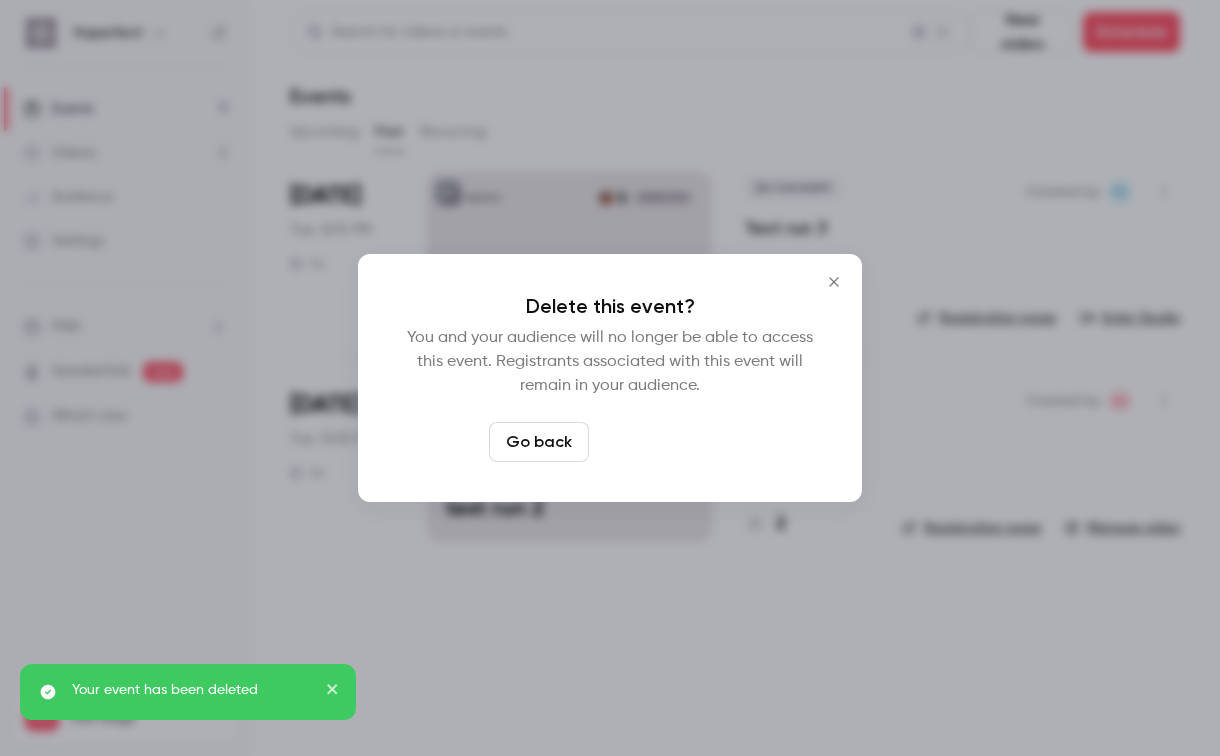 click on "Delete event" at bounding box center (664, 442) 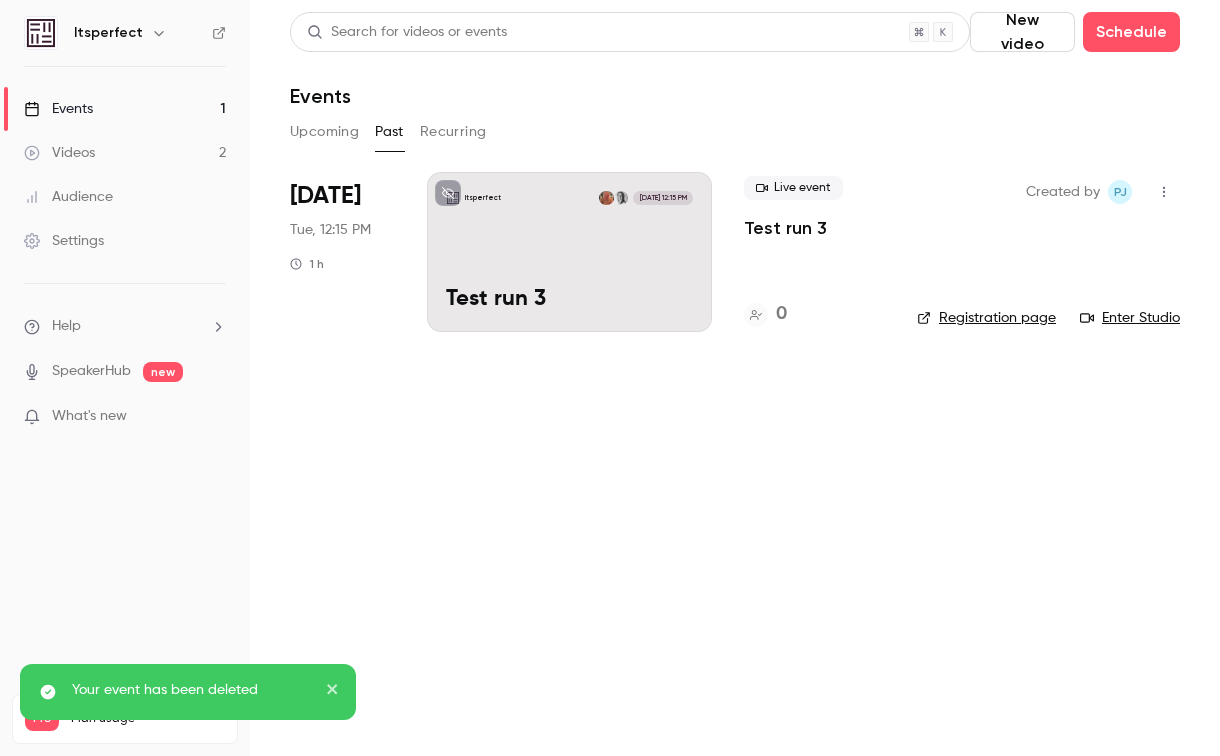click 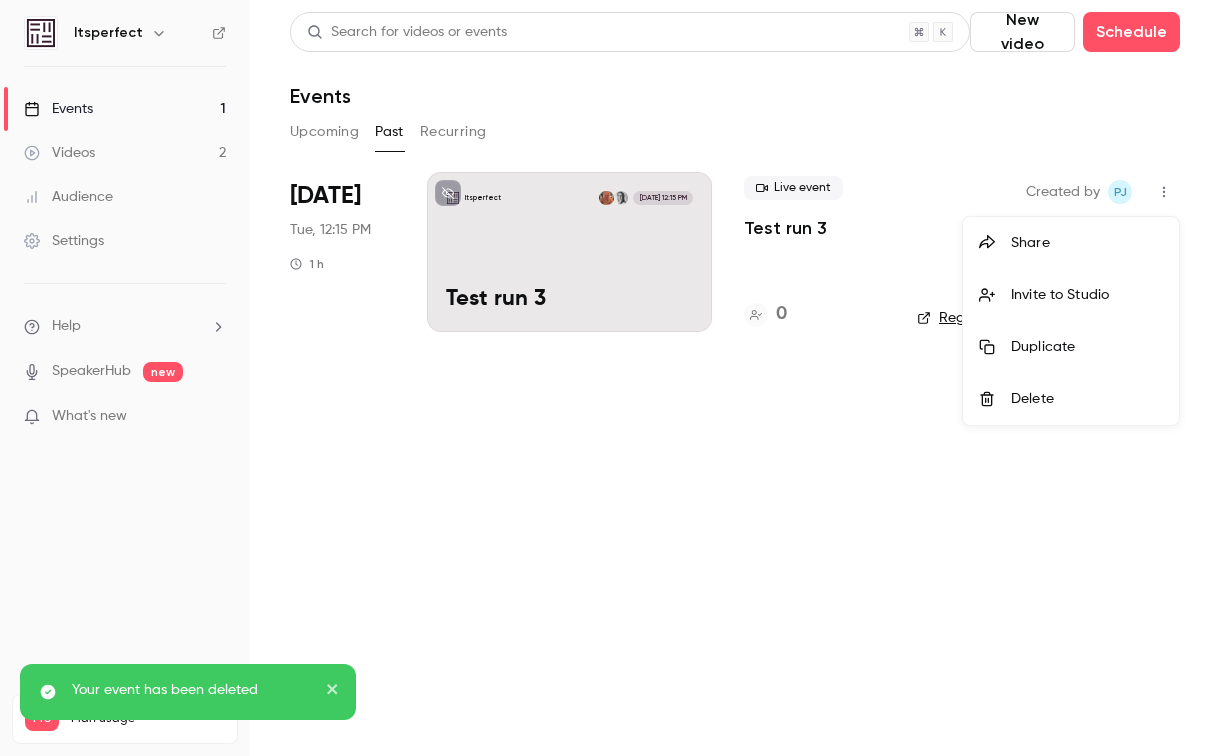click on "Duplicate" at bounding box center (1087, 347) 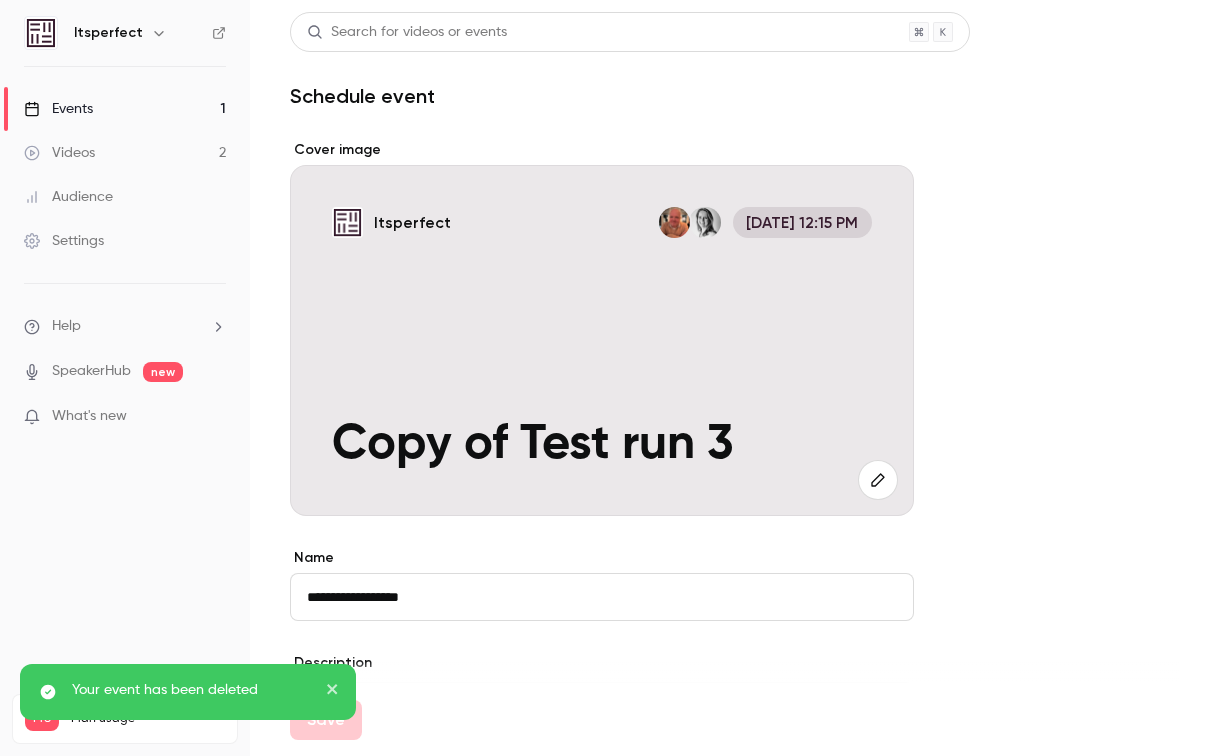 drag, startPoint x: 441, startPoint y: 595, endPoint x: 236, endPoint y: 570, distance: 206.51877 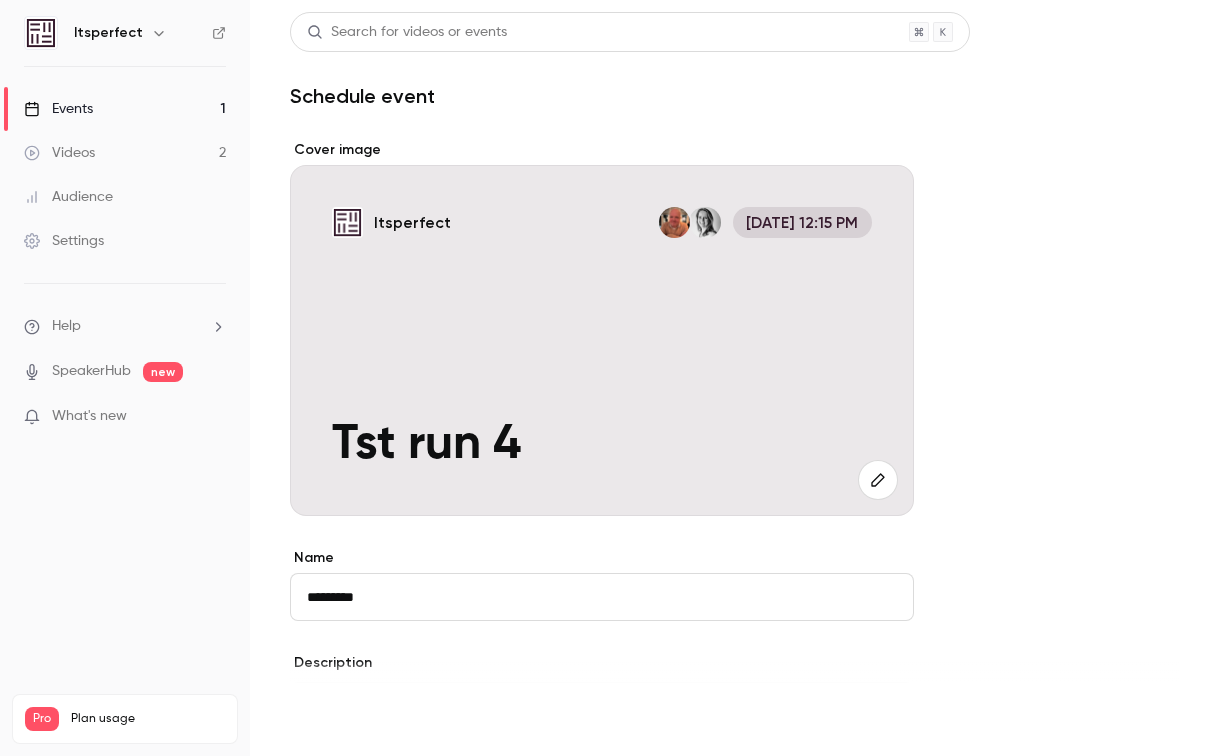 click on "Save" at bounding box center (326, 720) 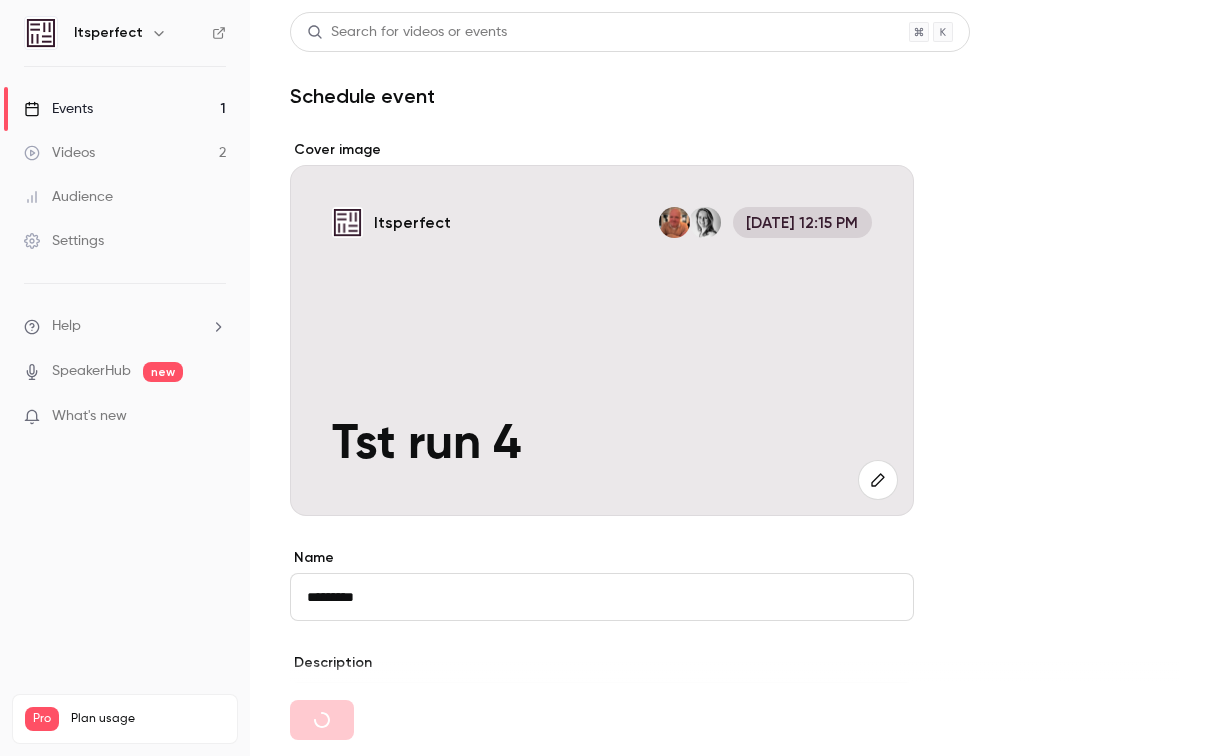 type on "**********" 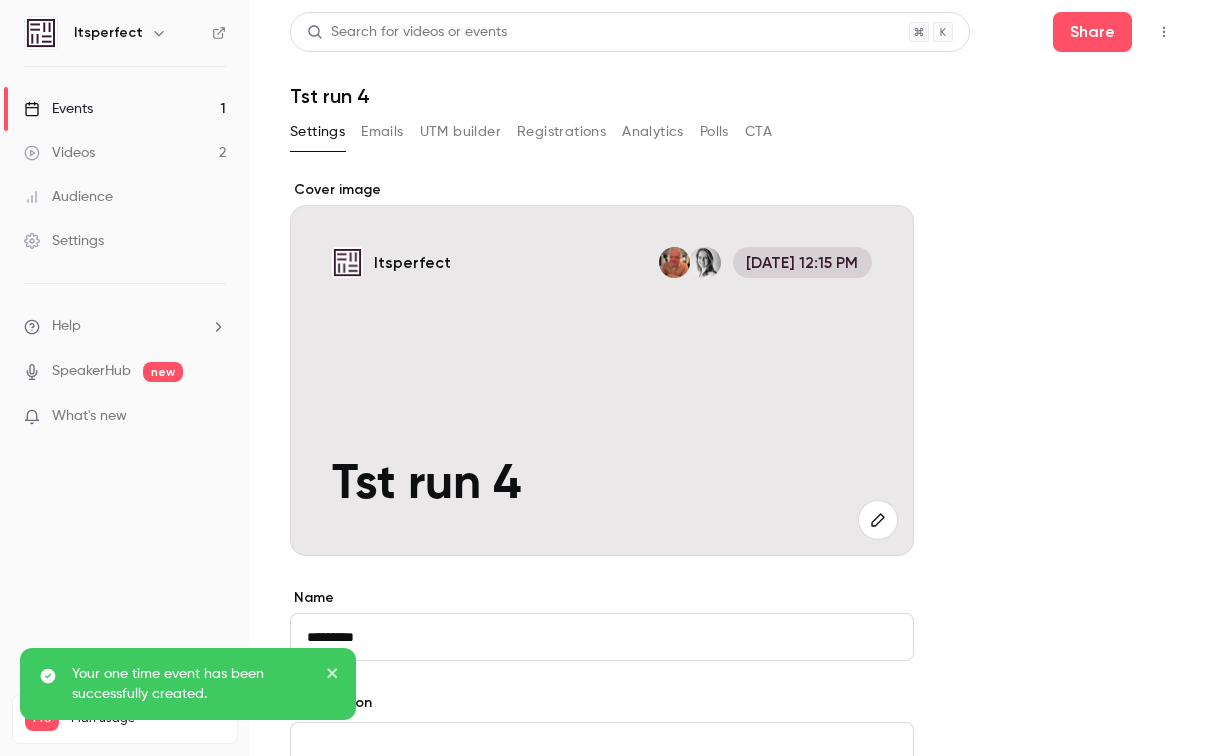 click on "Events 1" at bounding box center (125, 109) 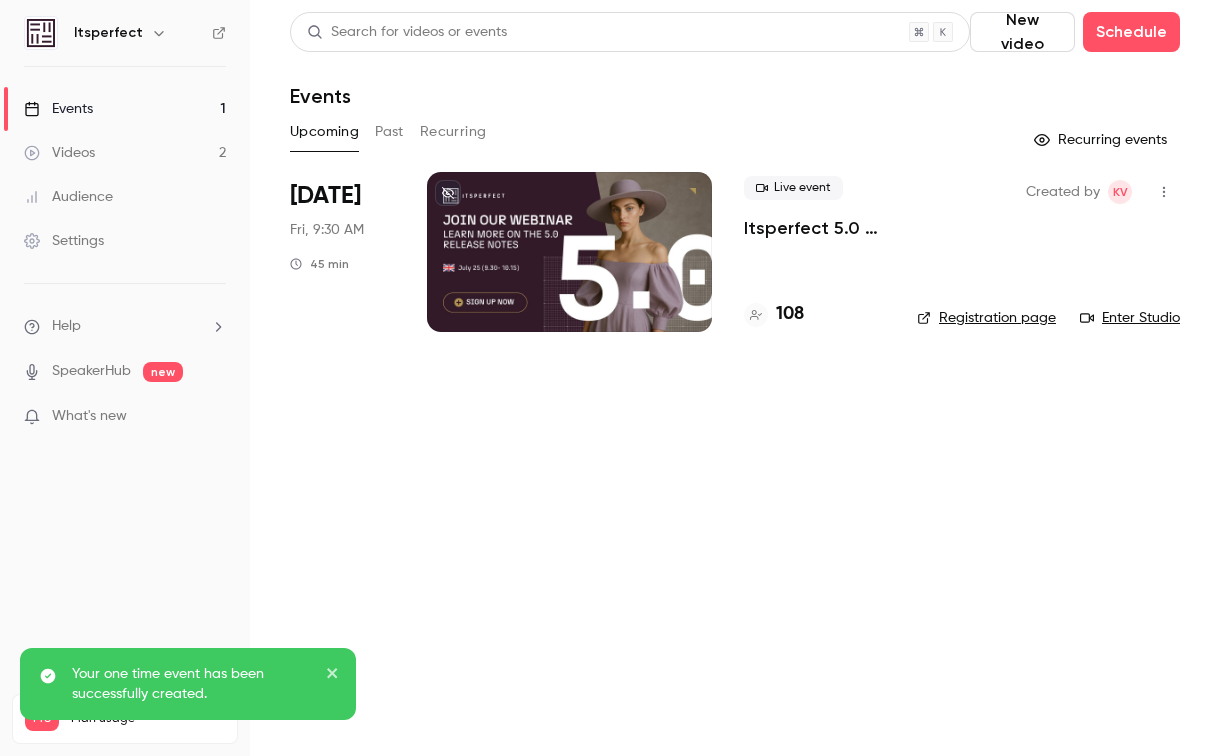 click on "Past" at bounding box center [389, 132] 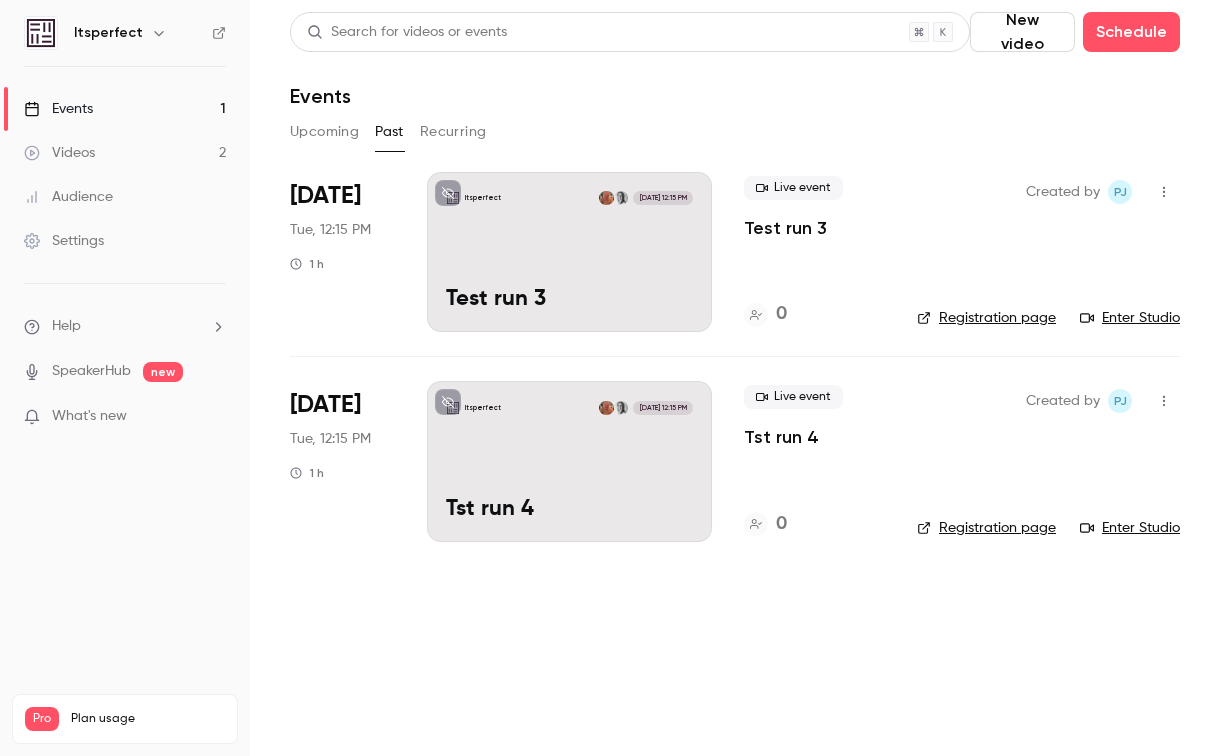 click on "Itsperfect Jul 22, 12:15 PM Tst run 4" at bounding box center (569, 461) 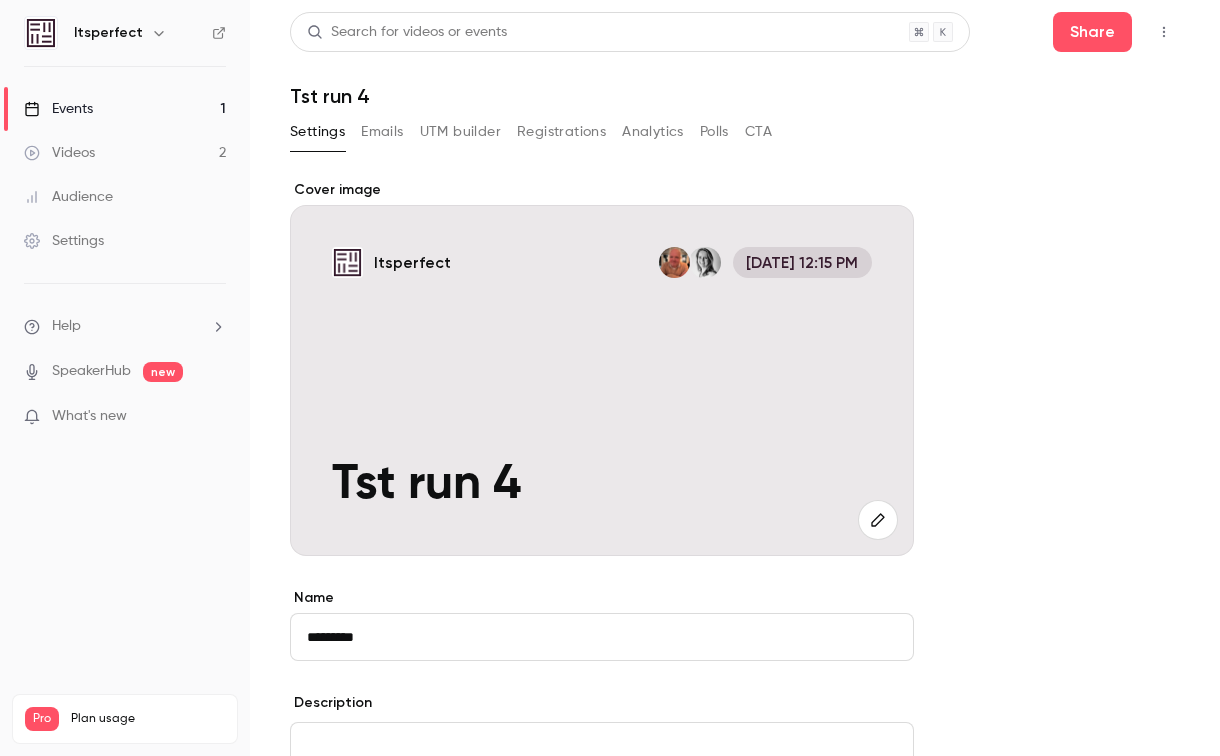 click on "Jul 22, 12:15 PM" at bounding box center (802, 262) 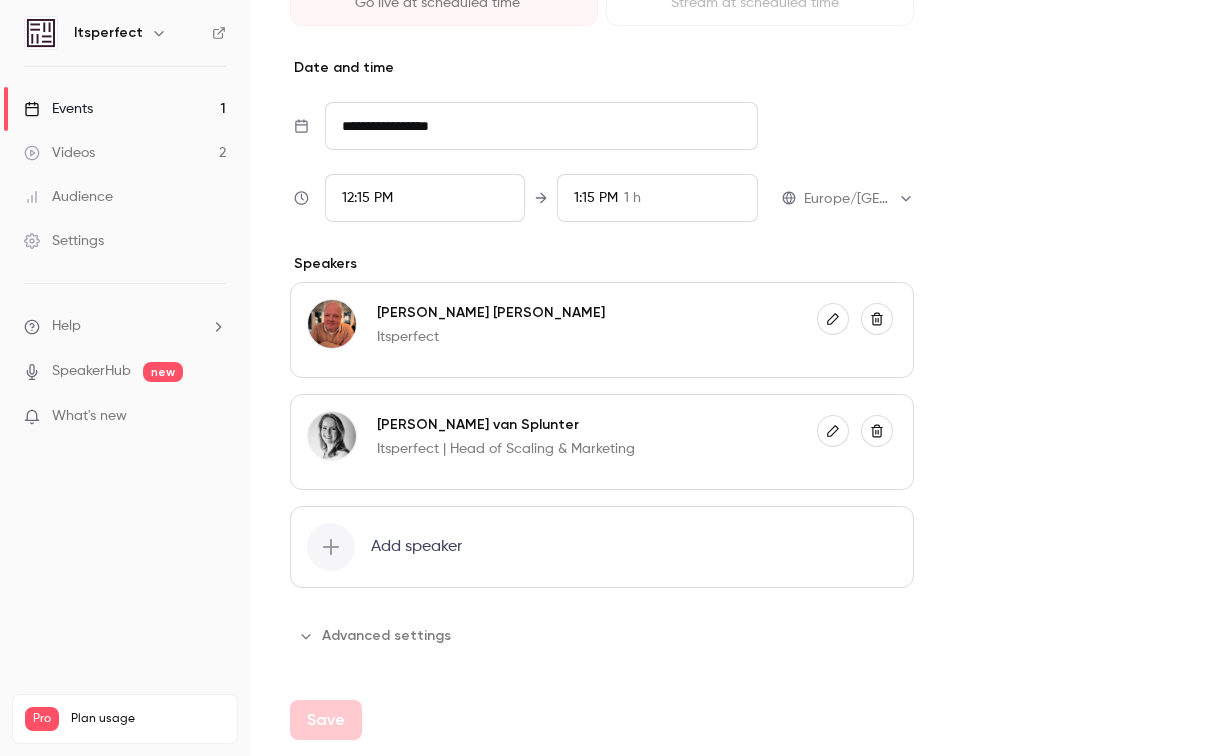 scroll, scrollTop: 1002, scrollLeft: 0, axis: vertical 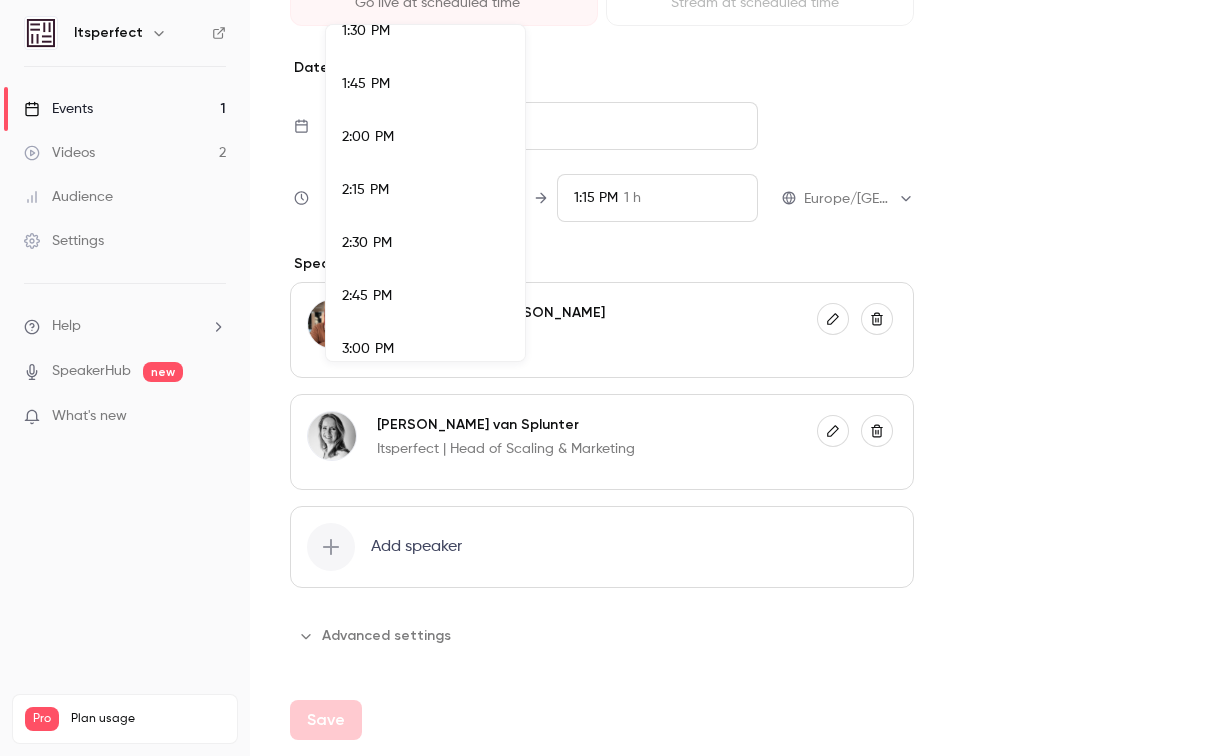 click on "2:30 PM" at bounding box center [425, 243] 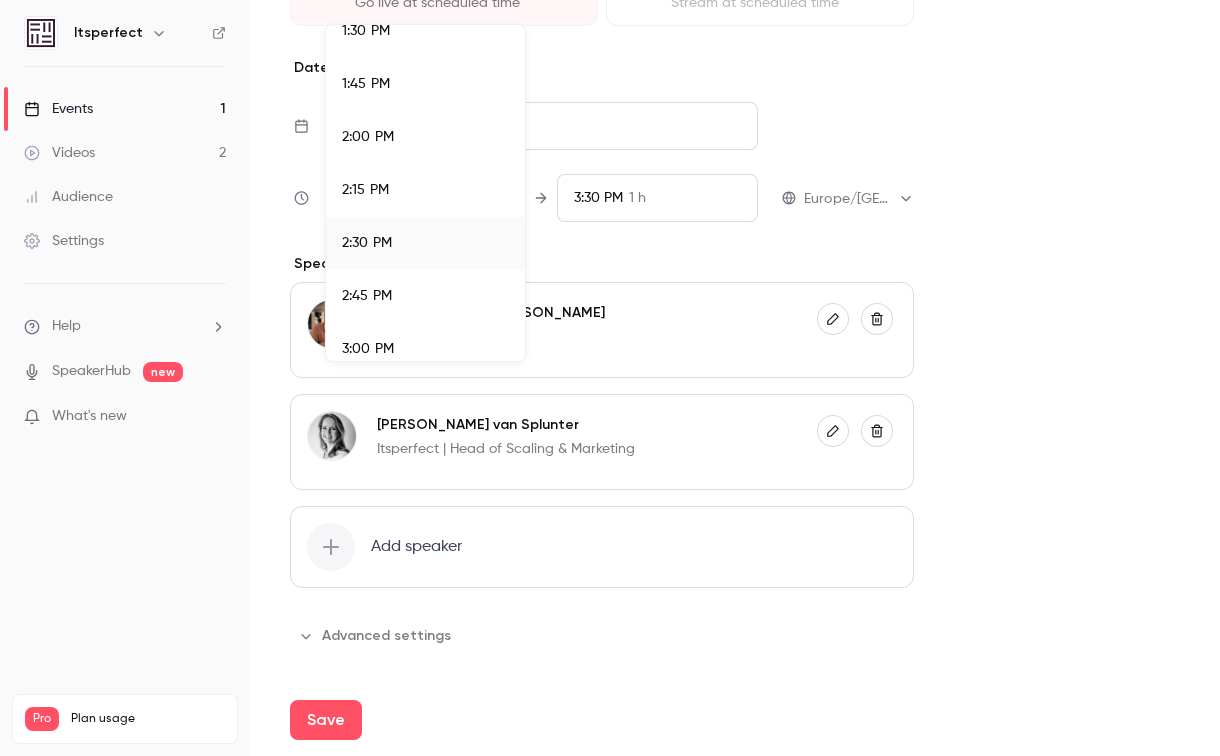 drag, startPoint x: 647, startPoint y: 229, endPoint x: 633, endPoint y: 233, distance: 14.56022 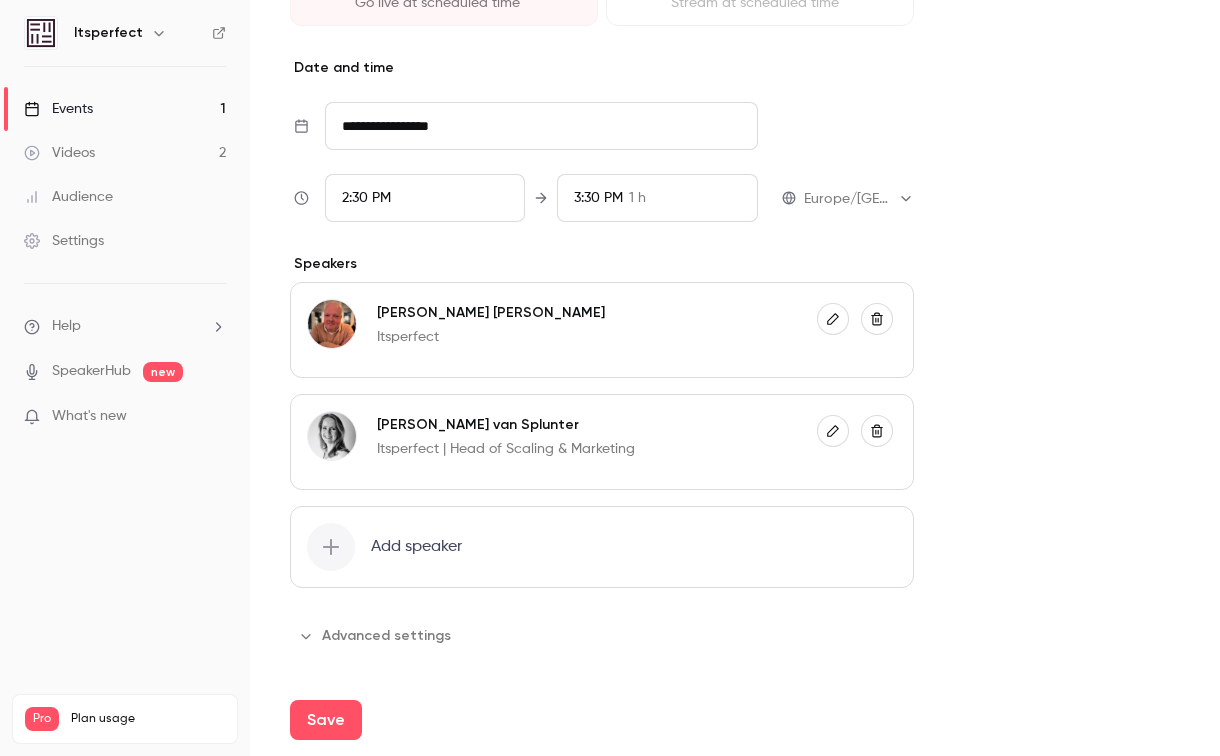 click on "2:30 PM" at bounding box center (366, 198) 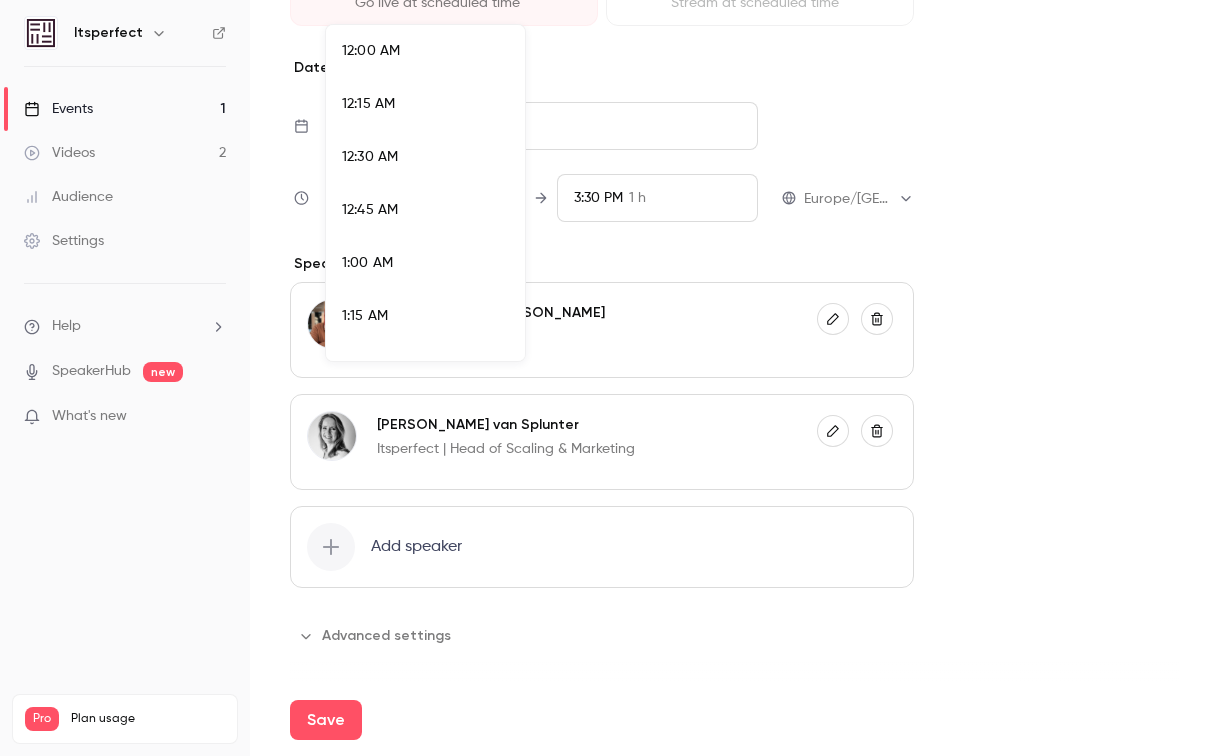 scroll, scrollTop: 2933, scrollLeft: 0, axis: vertical 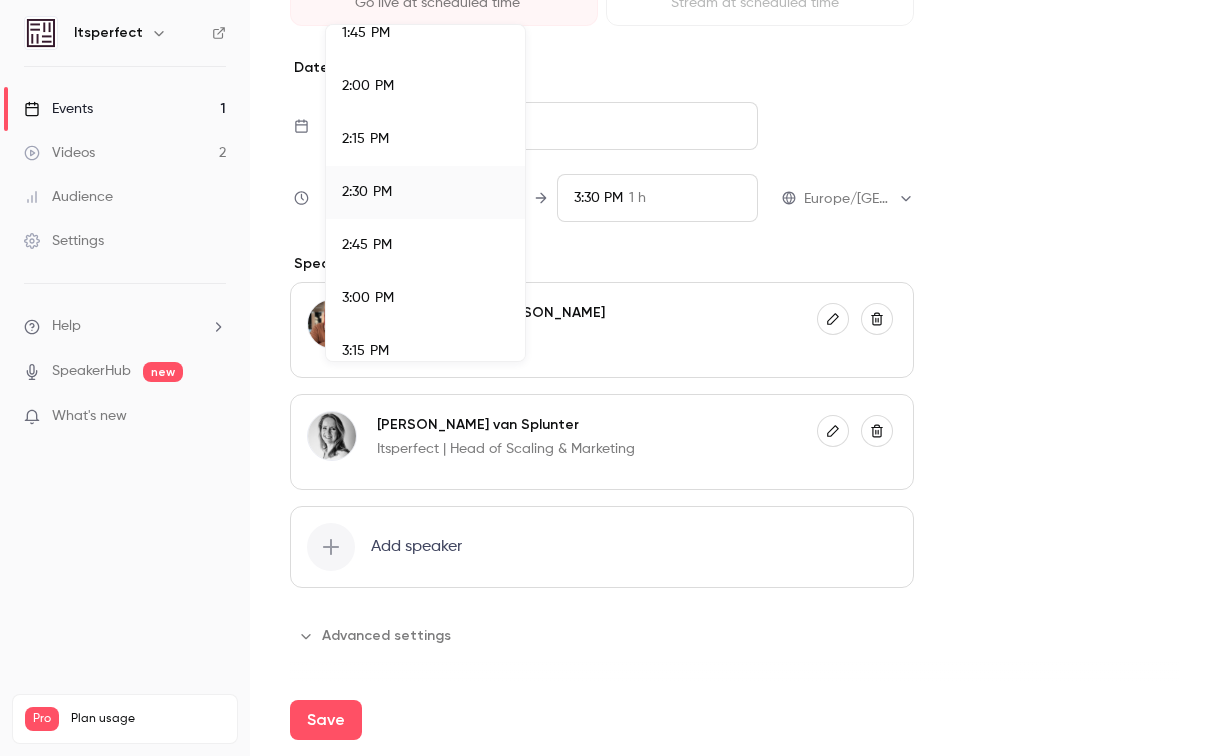 click on "2:30 PM" at bounding box center [367, 192] 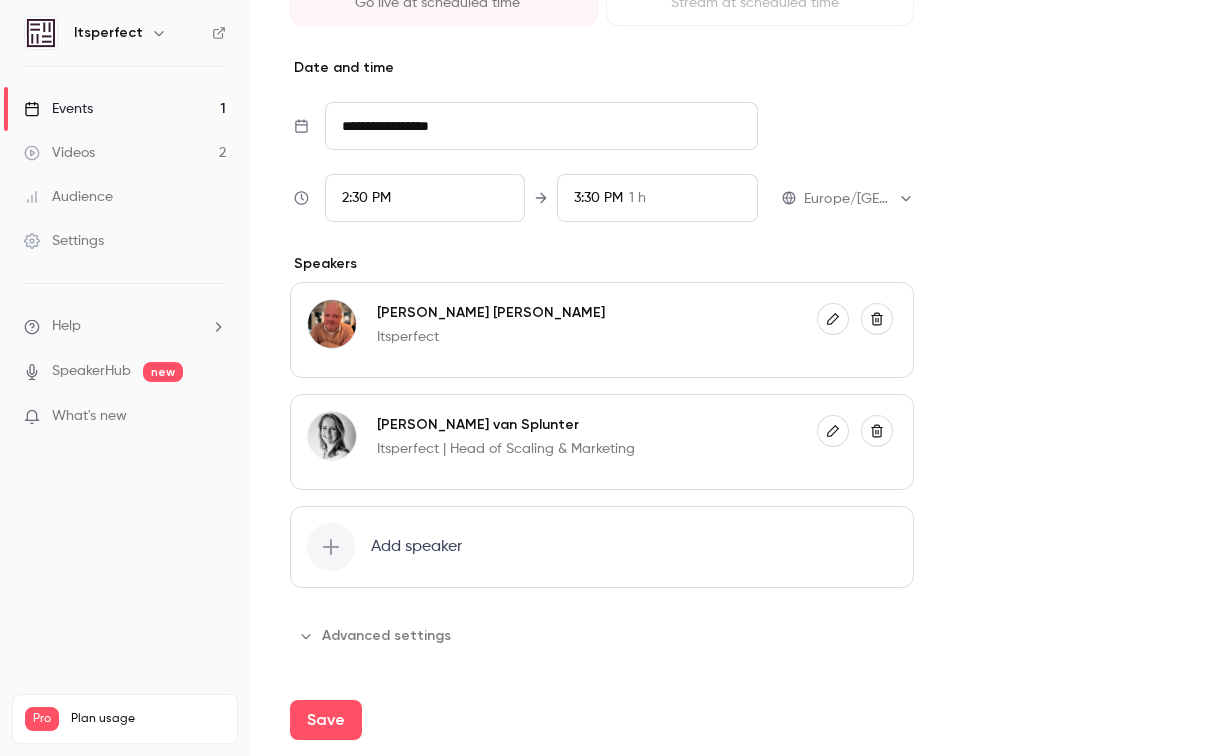 scroll, scrollTop: 996, scrollLeft: 0, axis: vertical 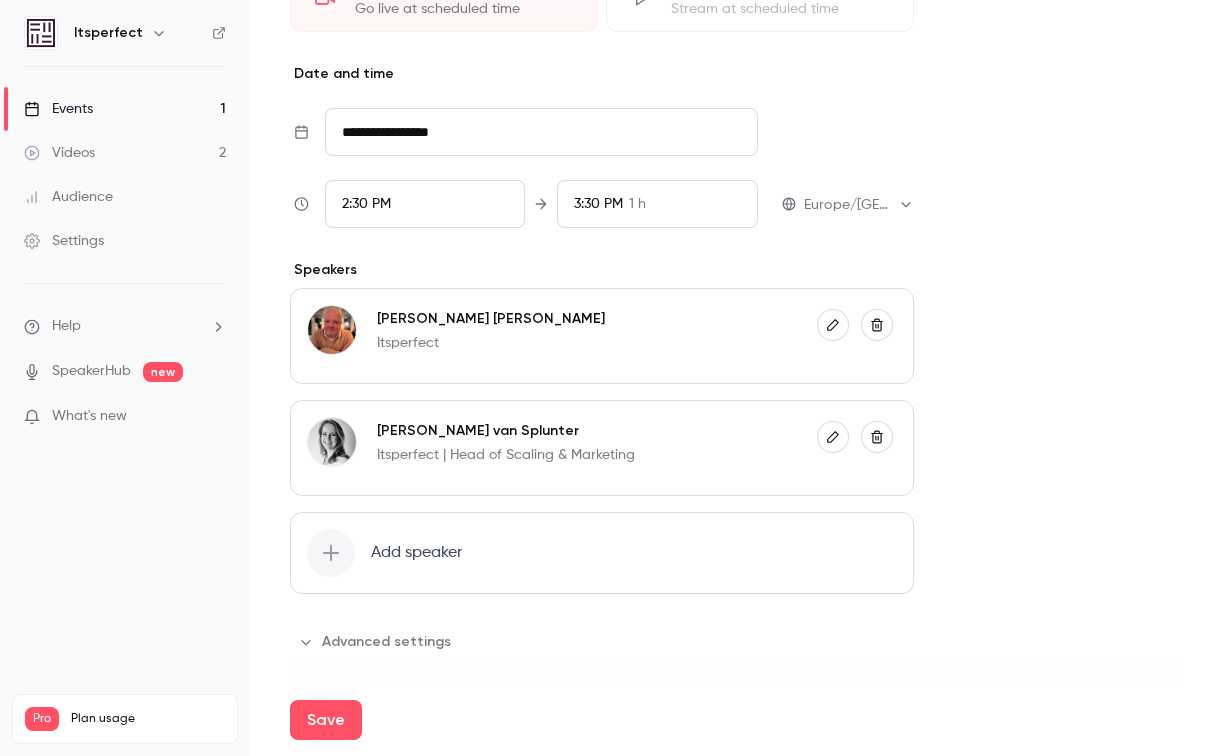 click on "Advanced settings" at bounding box center [376, 642] 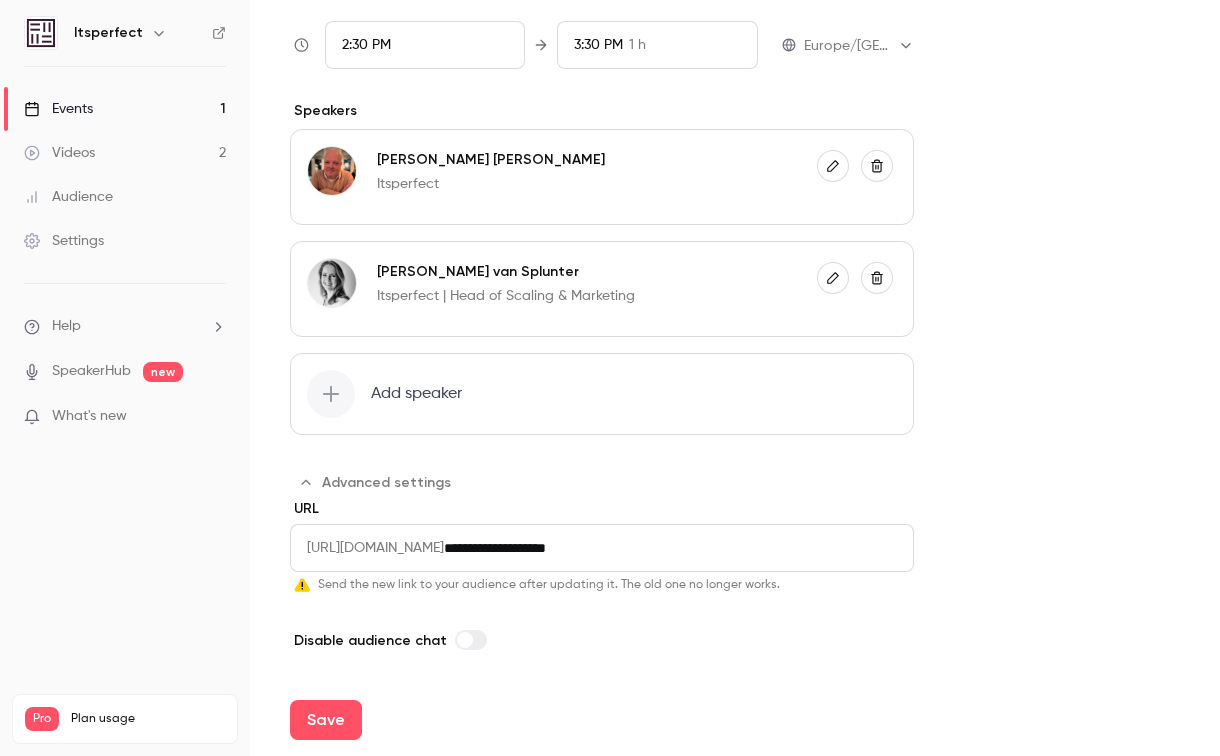 scroll, scrollTop: 1155, scrollLeft: 0, axis: vertical 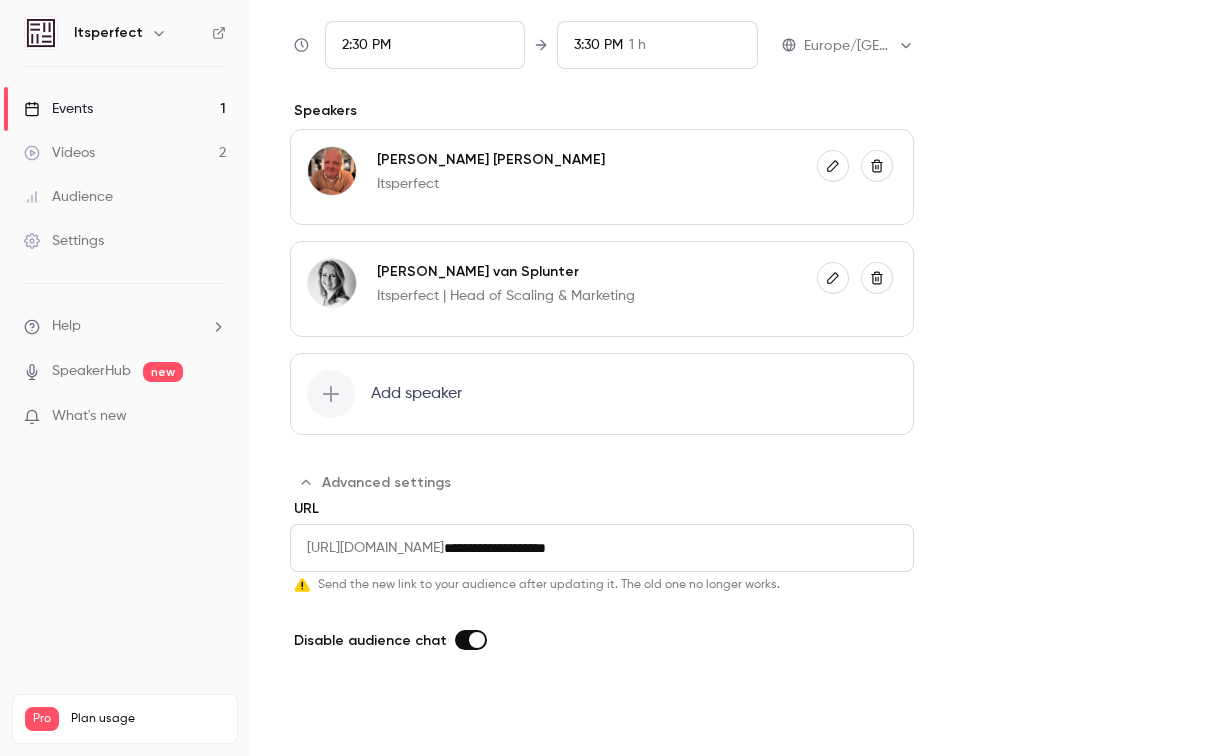 click on "Save" at bounding box center (326, 720) 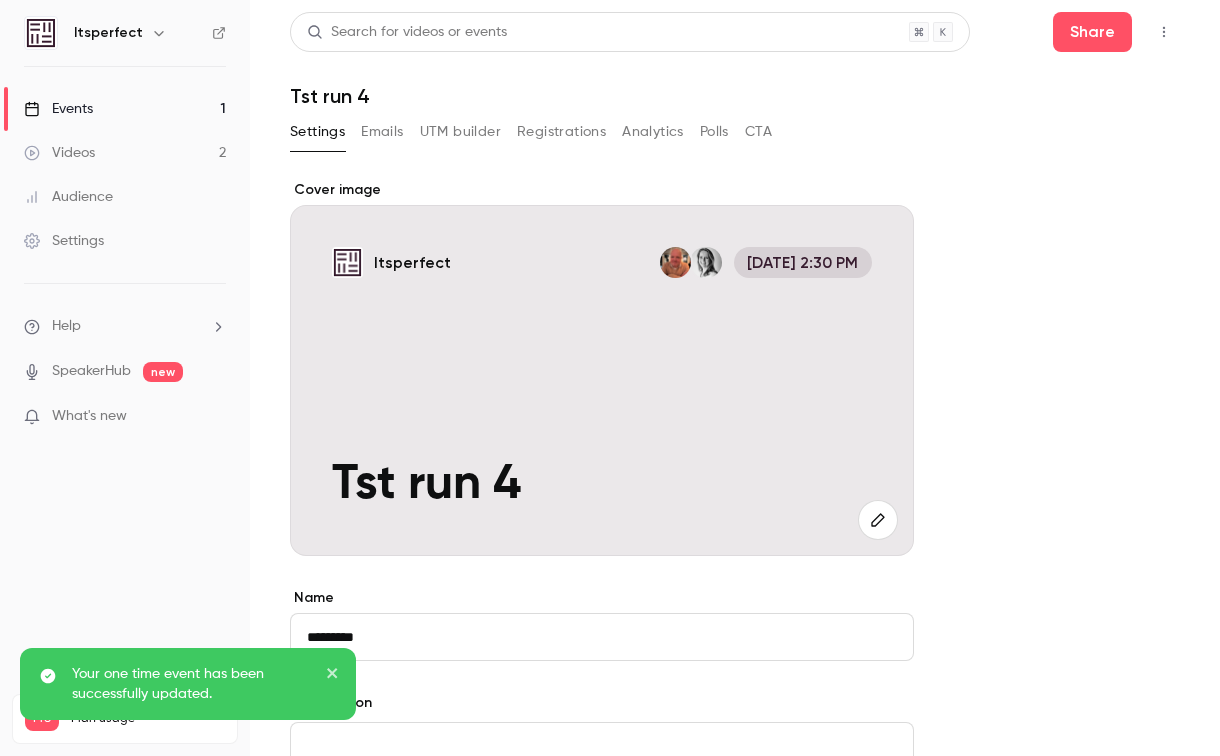 scroll, scrollTop: 0, scrollLeft: 0, axis: both 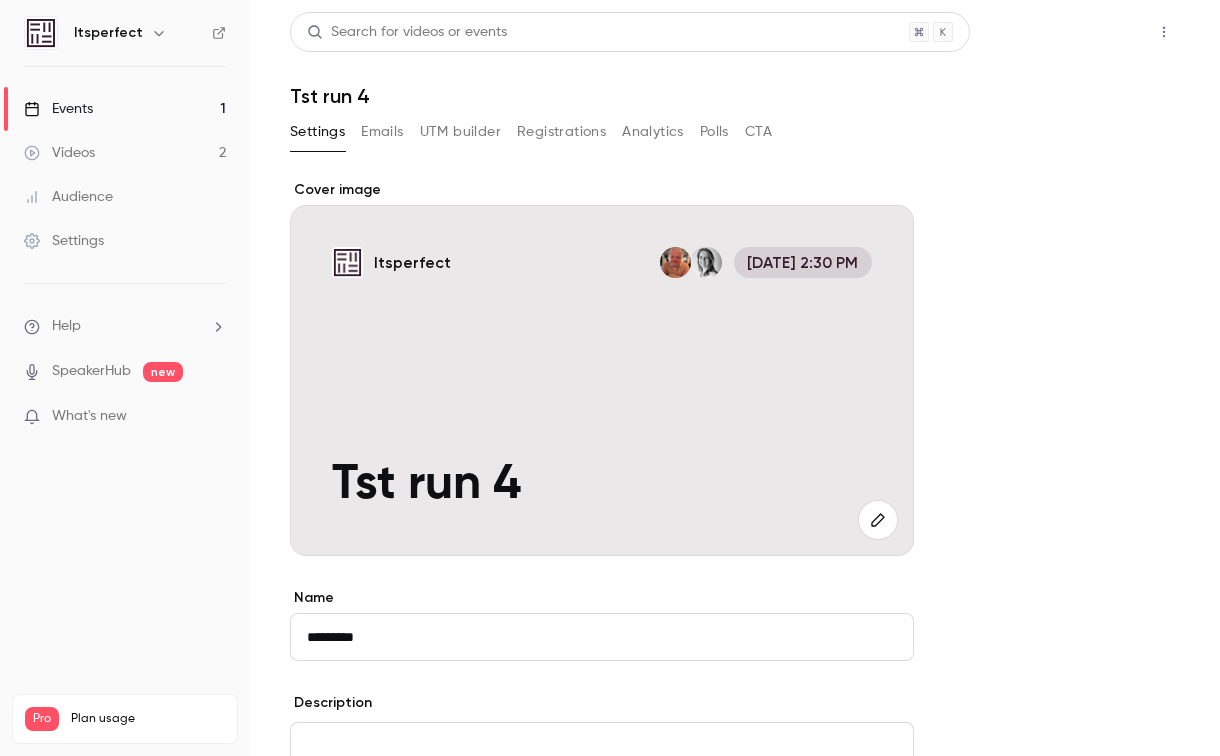 click on "Share" at bounding box center [1092, 32] 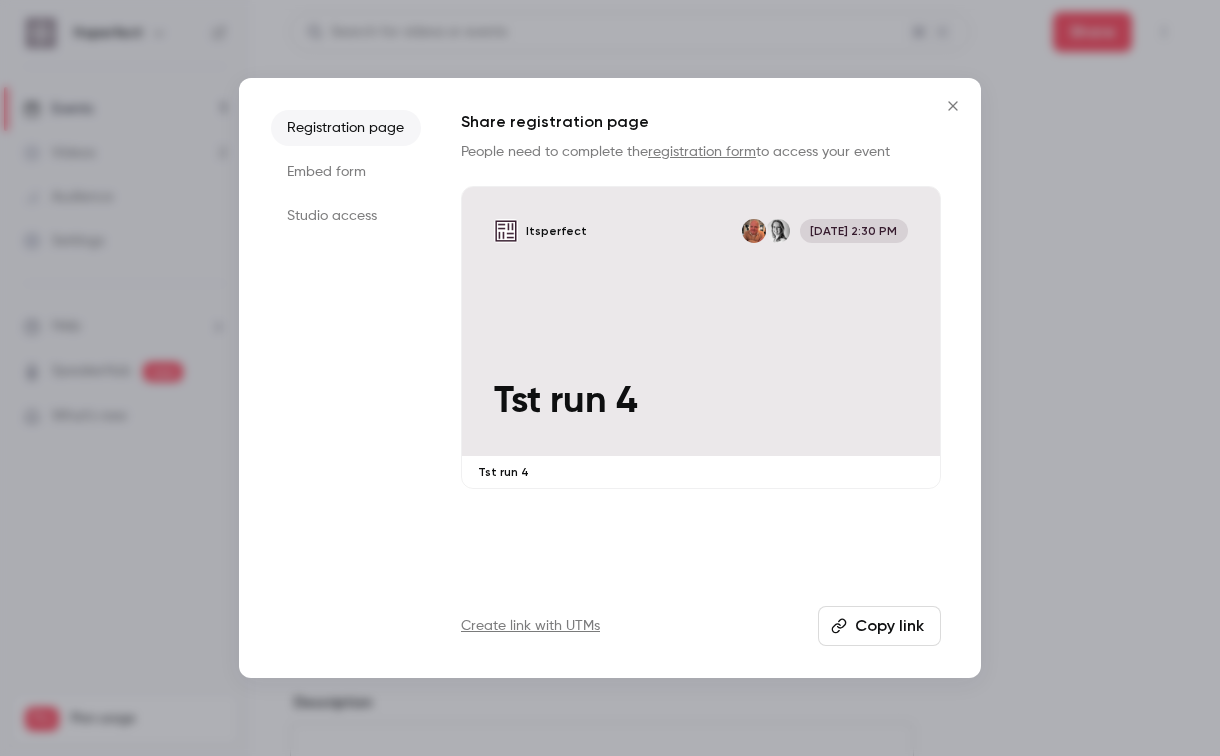 click on "Copy link" at bounding box center (879, 626) 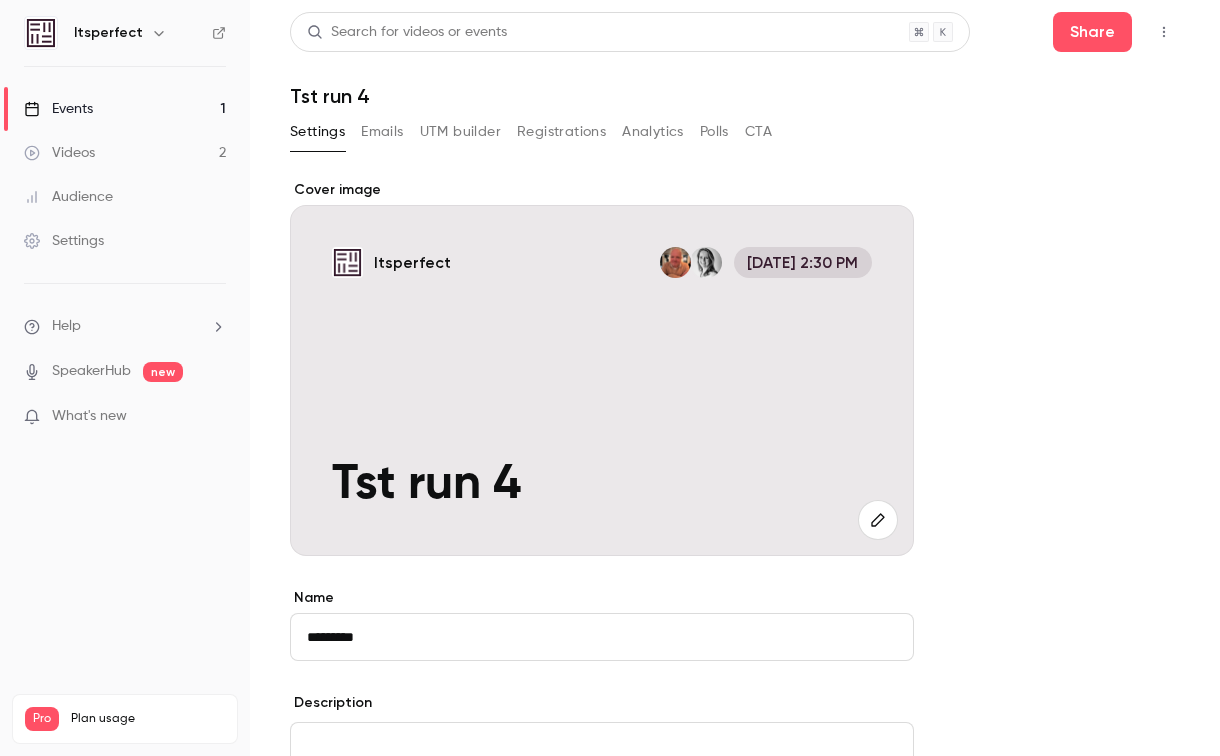 scroll, scrollTop: 4, scrollLeft: 0, axis: vertical 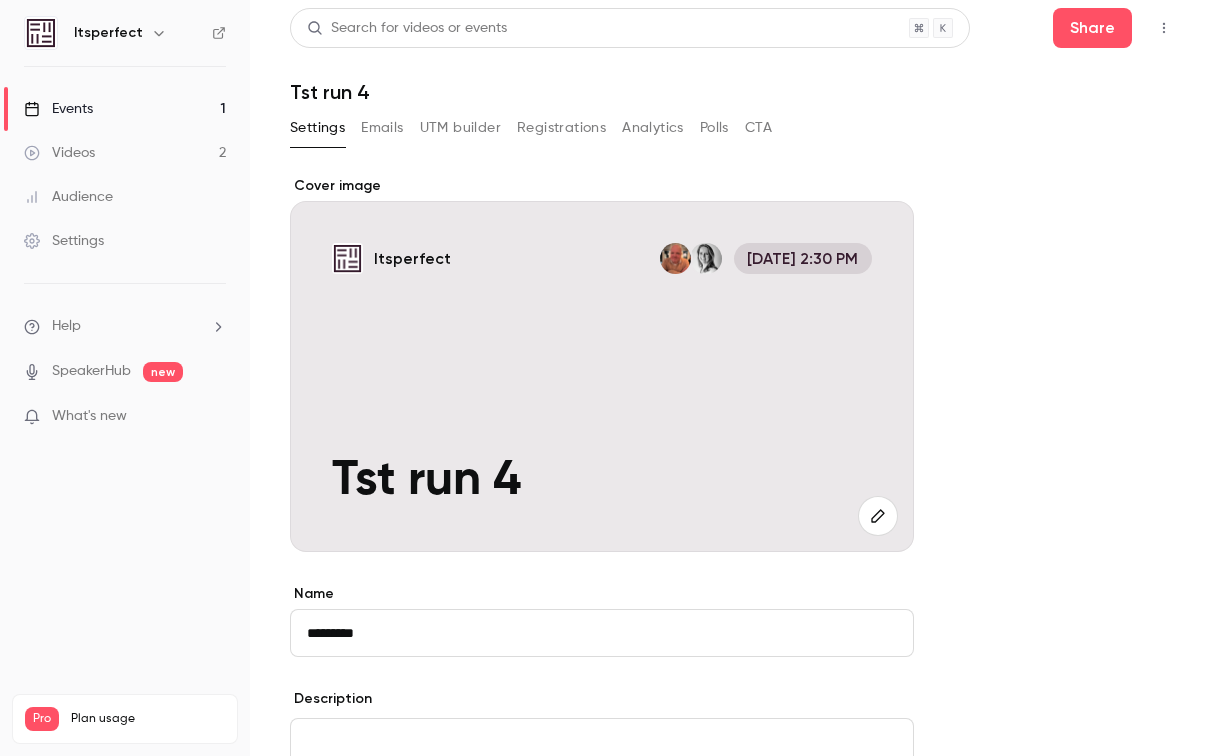 click on "Events" at bounding box center (58, 109) 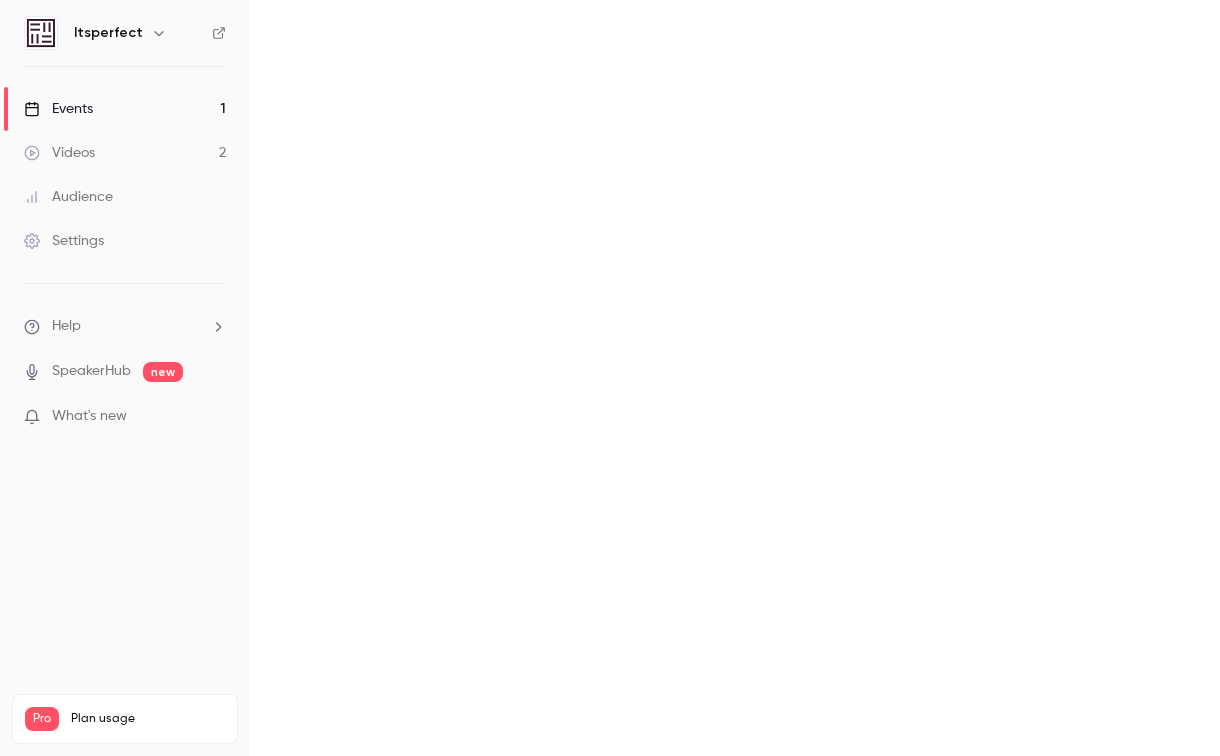 scroll, scrollTop: 0, scrollLeft: 0, axis: both 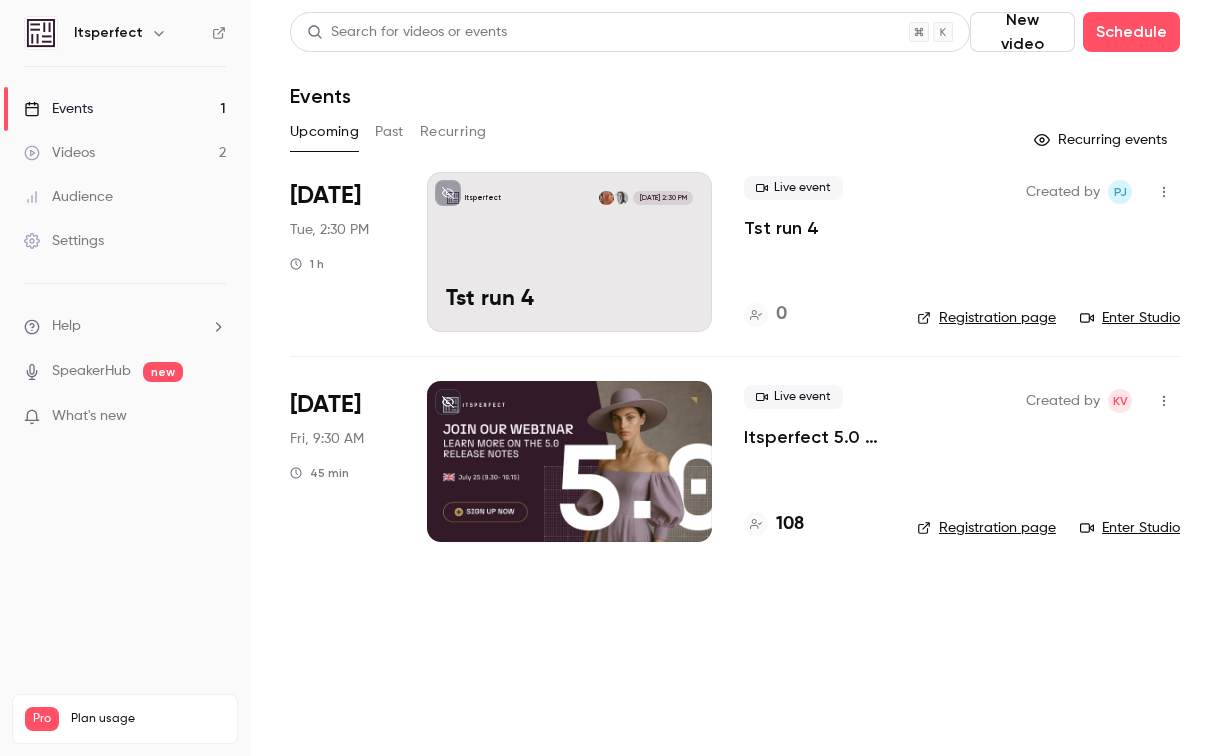 click on "Itsperfect Jul 22, 2:30 PM Tst run 4" at bounding box center [569, 252] 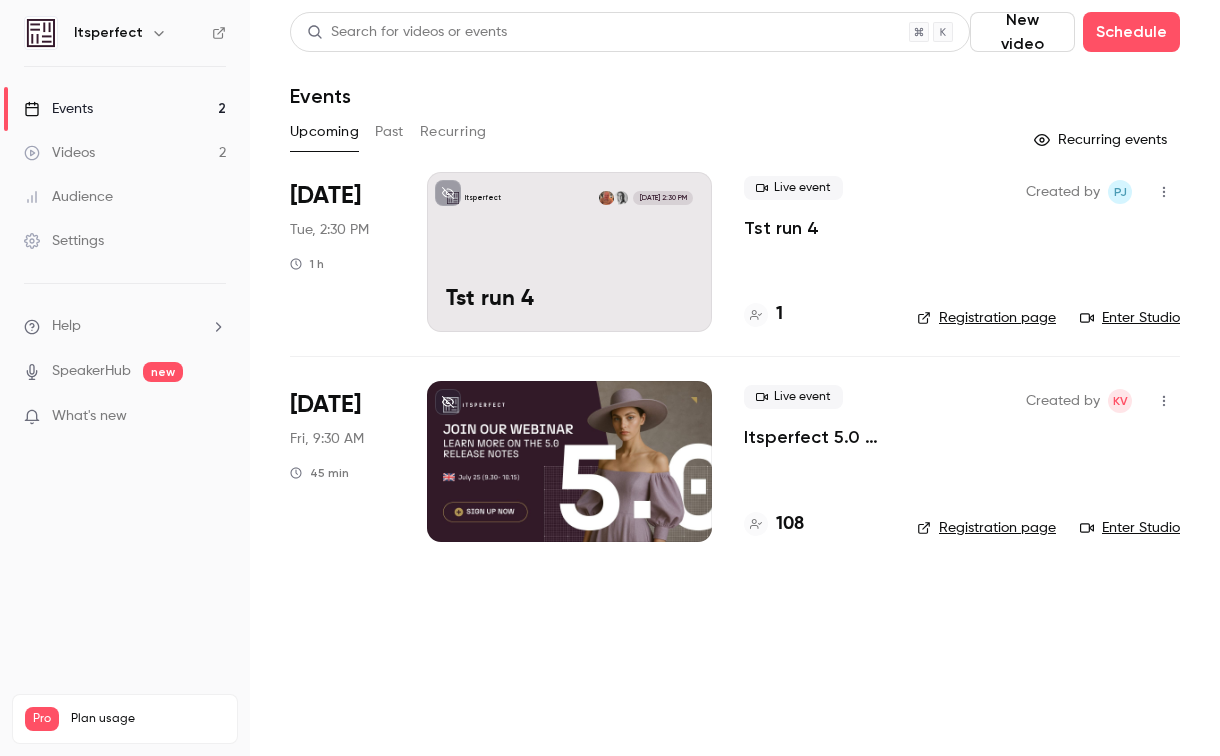 click on "Enter Studio" at bounding box center [1130, 318] 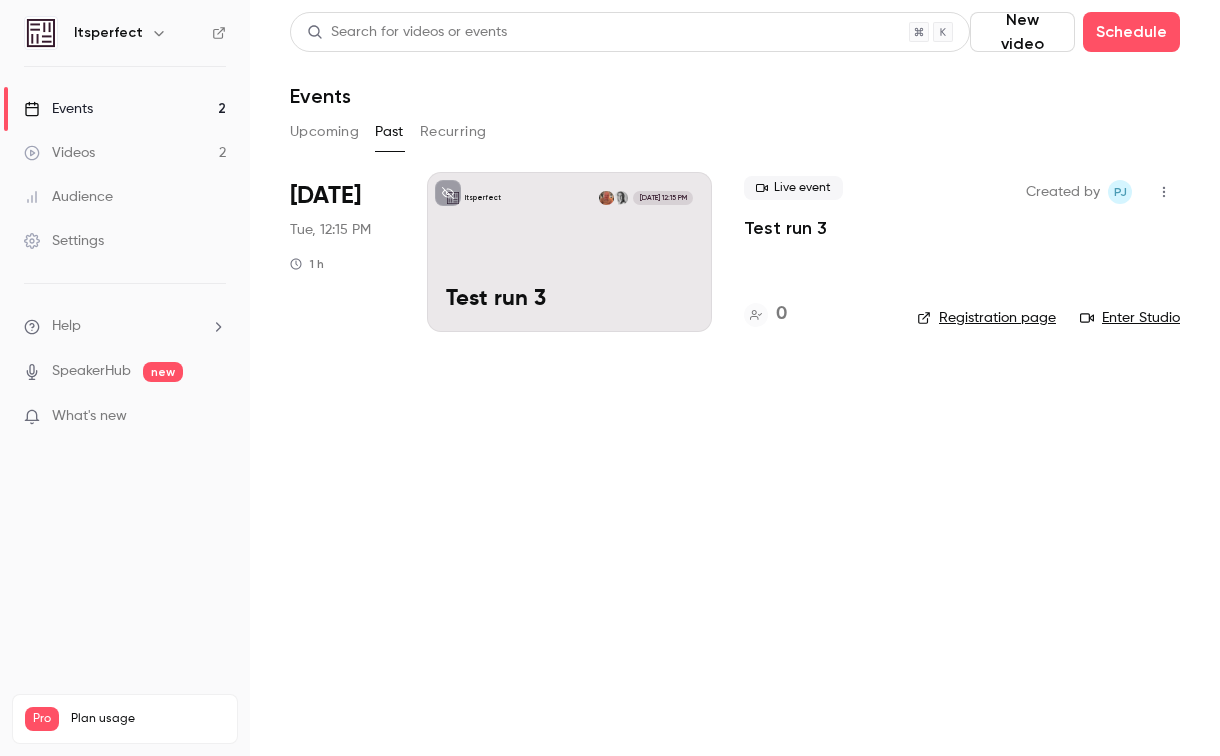 click 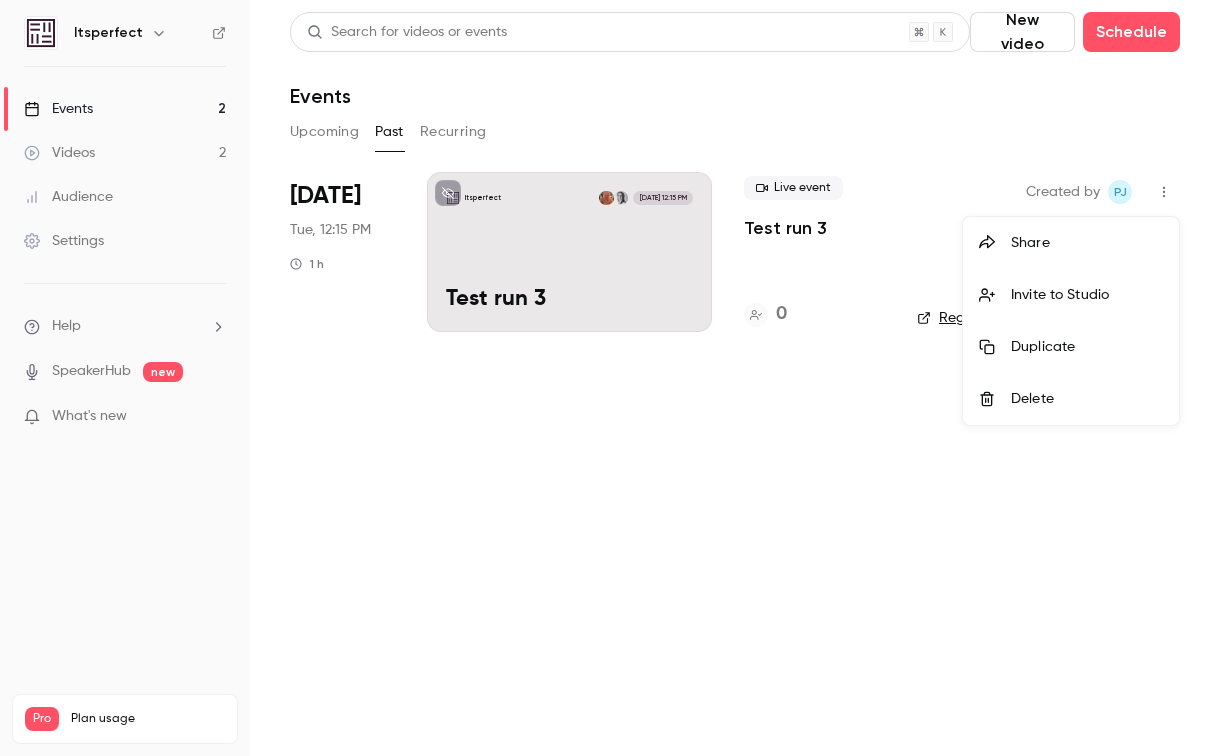 click on "Delete" at bounding box center [1087, 399] 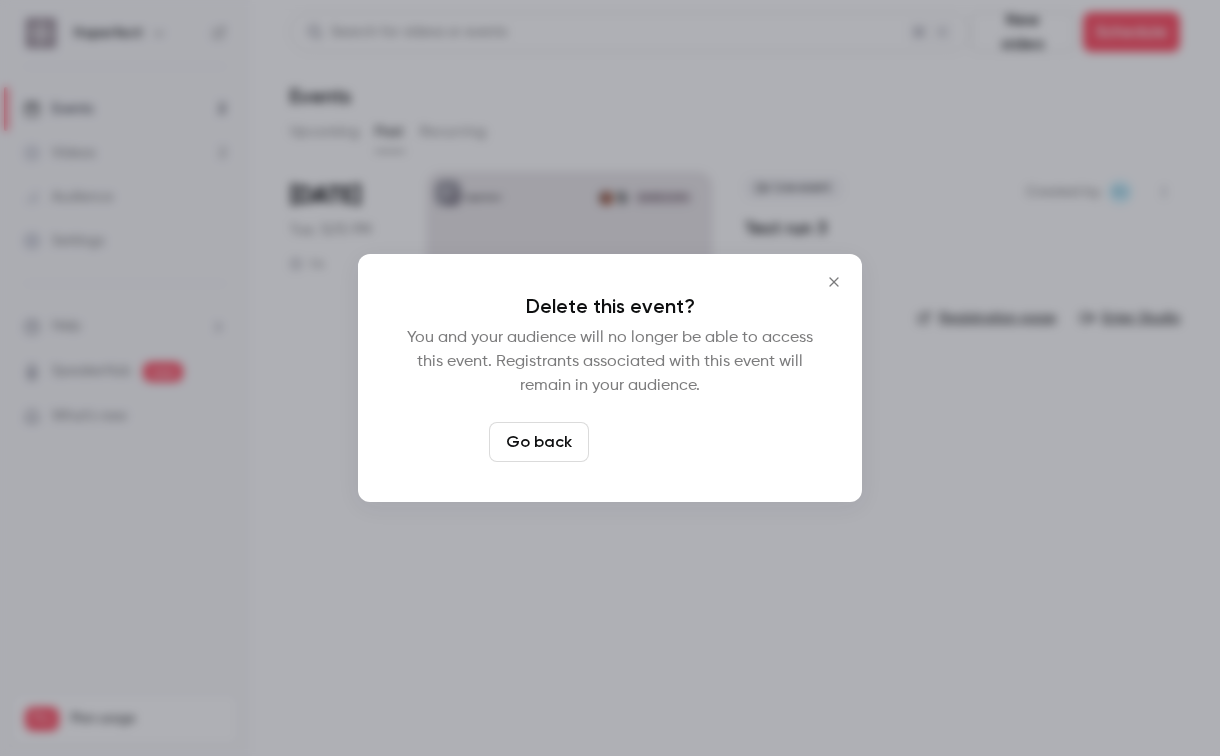 click on "Delete event" at bounding box center (664, 442) 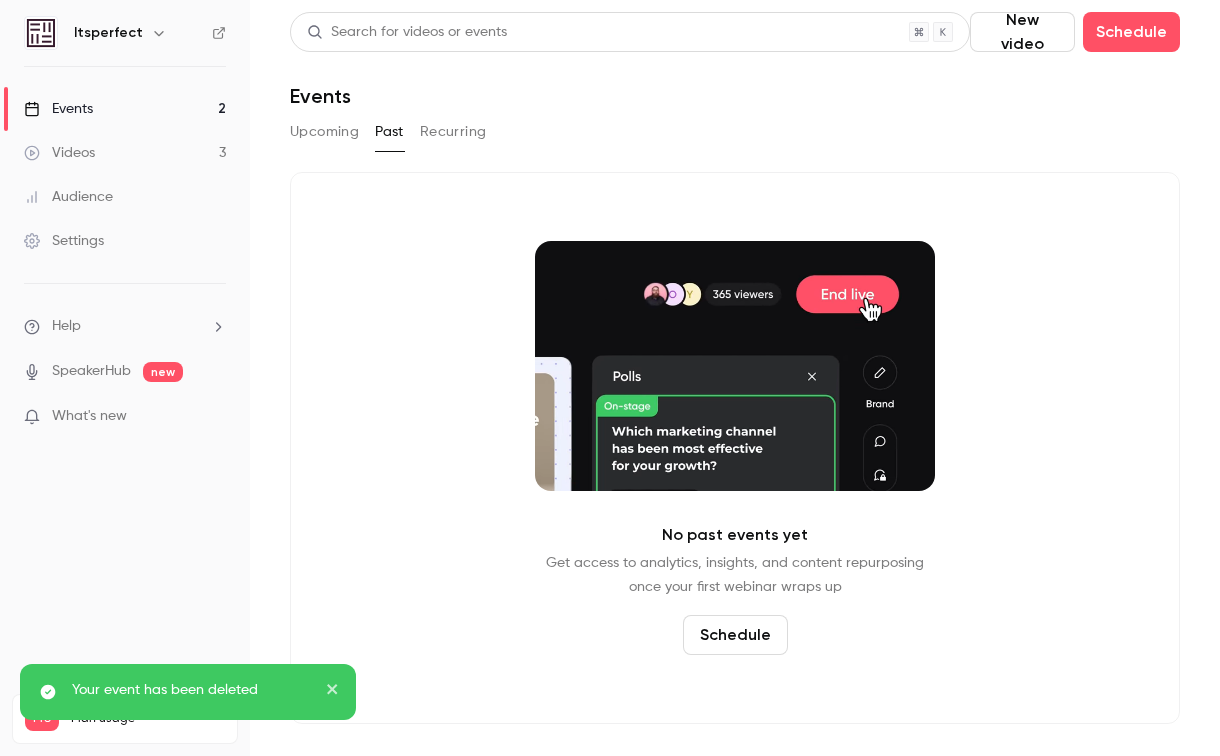 click on "Upcoming" at bounding box center (324, 132) 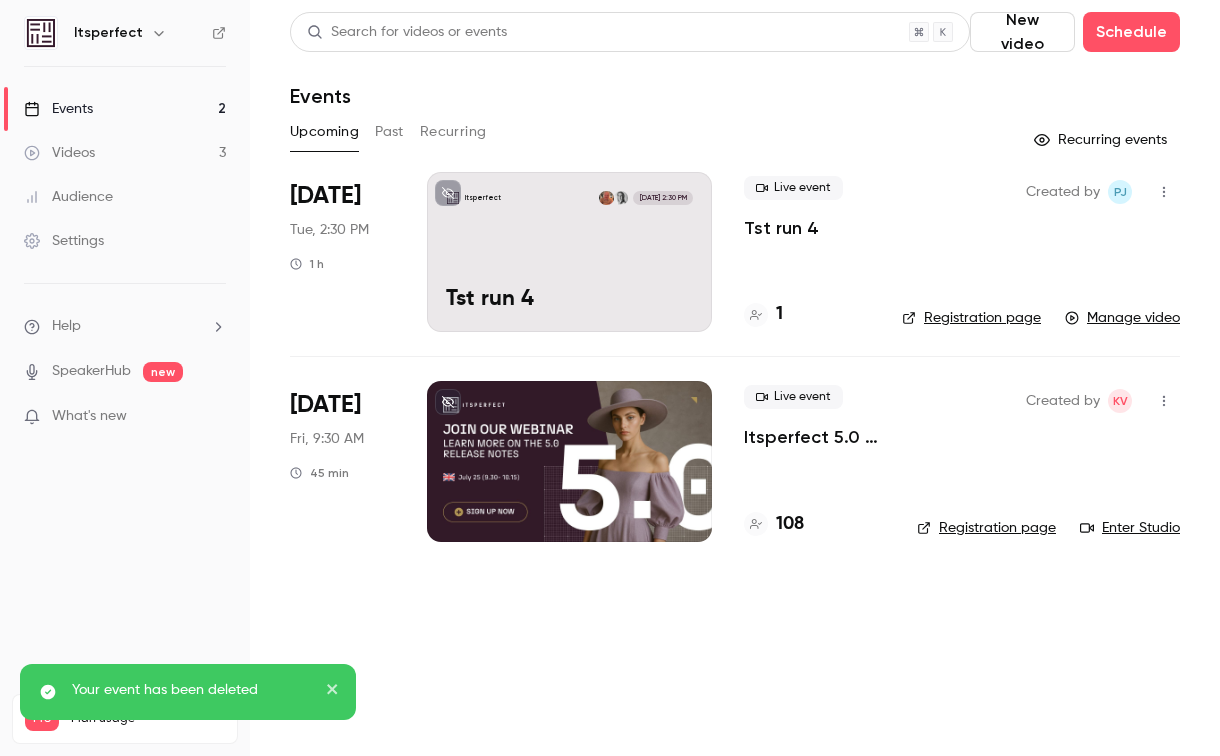 click 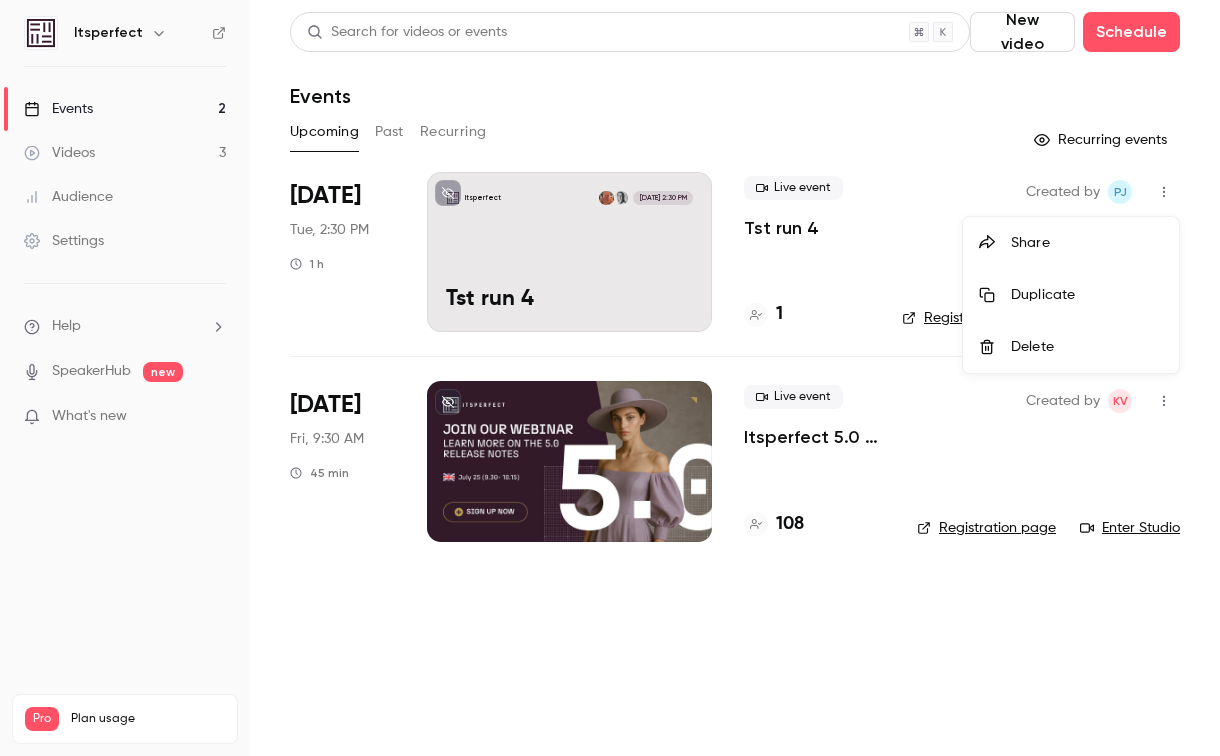 click on "Delete" at bounding box center [1087, 347] 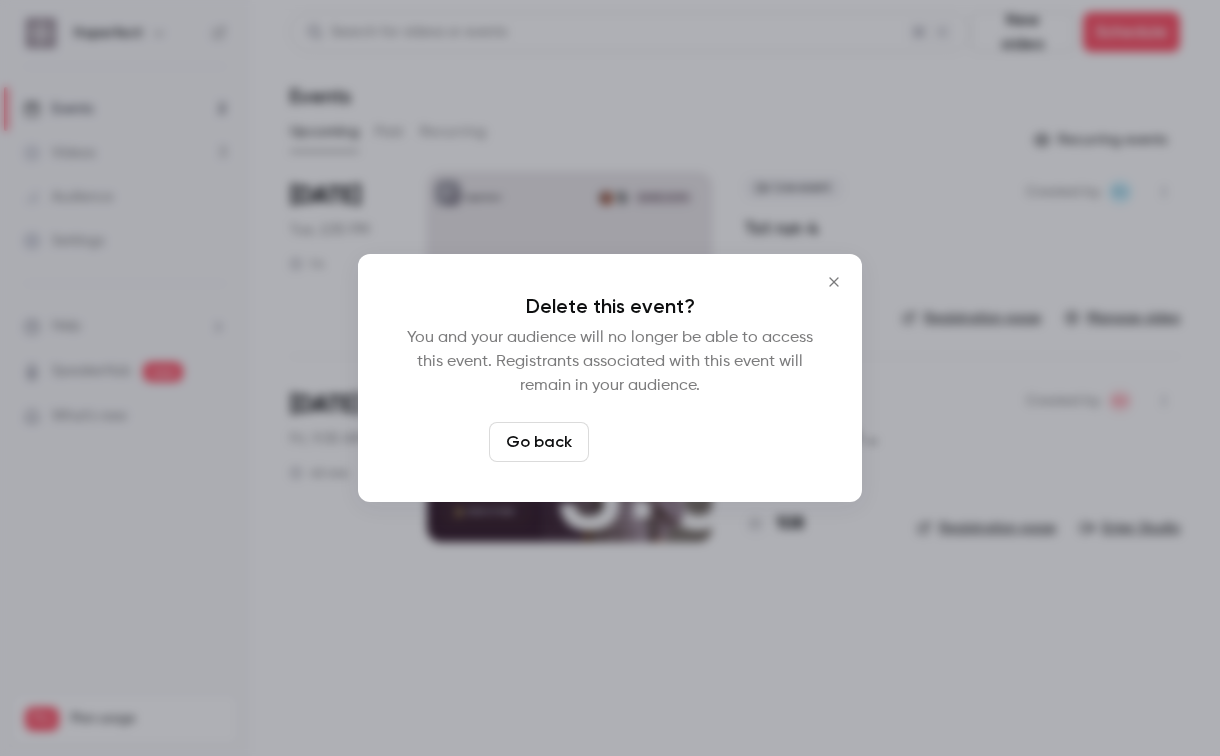 click on "Delete event" at bounding box center (664, 442) 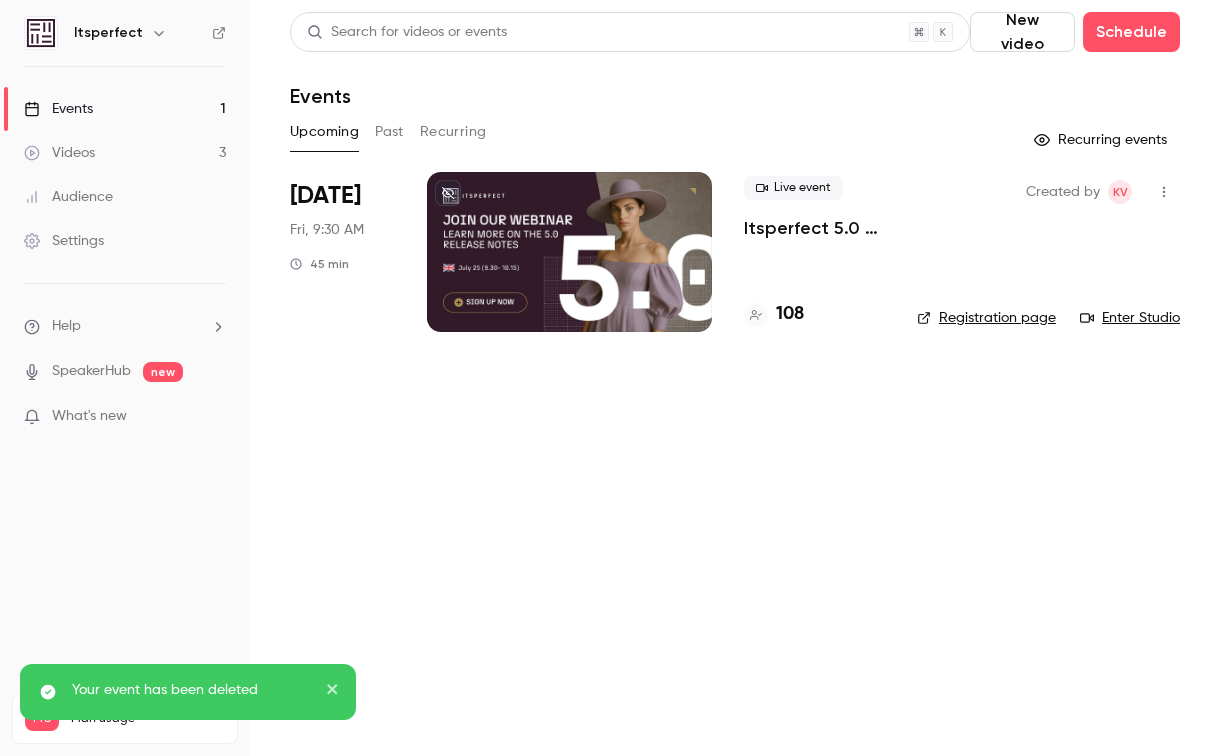 click on "Search for videos or events New video Schedule Events Upcoming Past Recurring Recurring events [DATE] Fri, 9:30 AM 45 min Live event Itsperfect 5.0 release webinar (Eng) 108 Created by Kv Registration page Enter Studio" at bounding box center [735, 378] 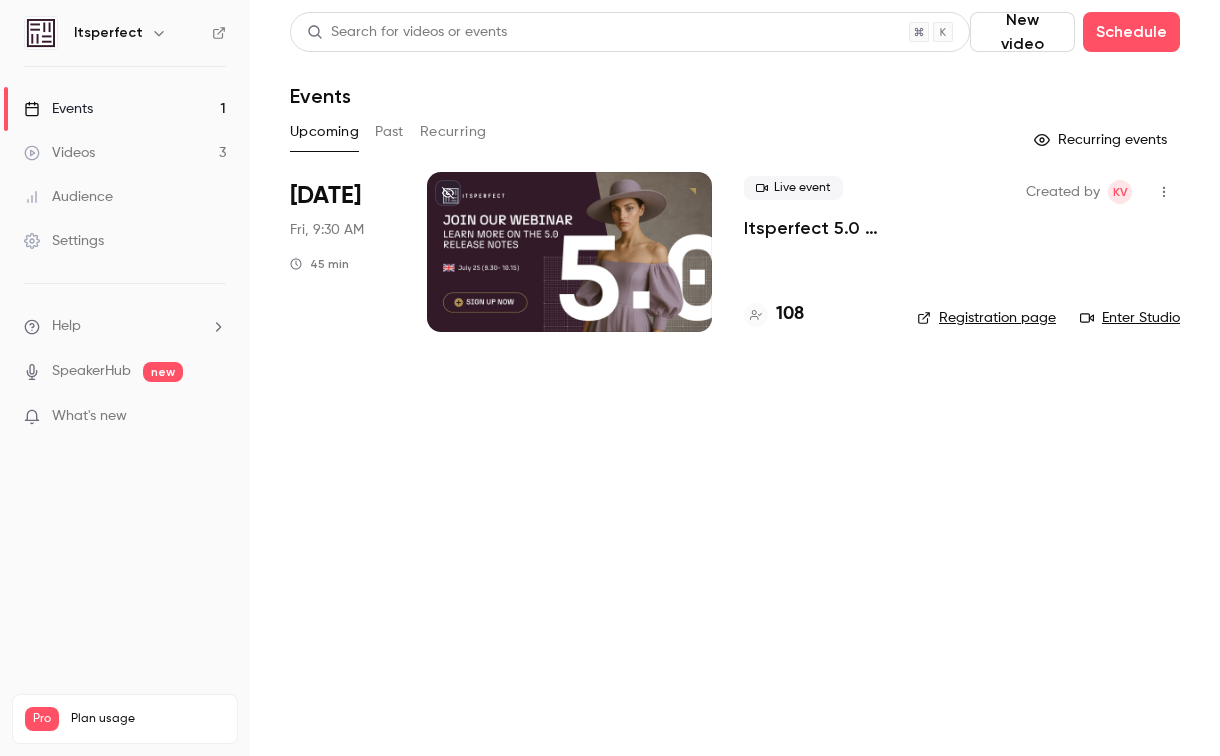 scroll, scrollTop: 0, scrollLeft: 0, axis: both 